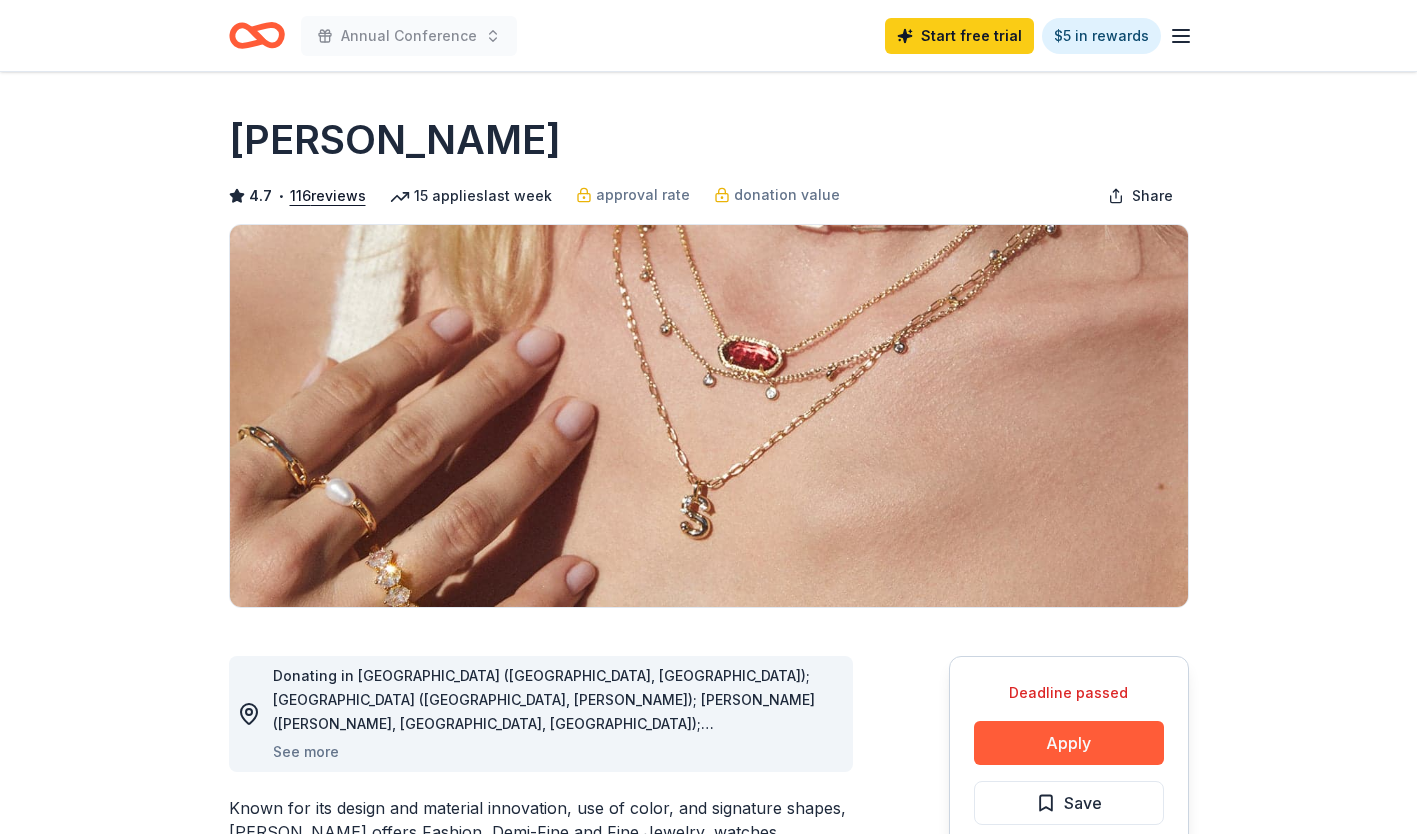 scroll, scrollTop: 0, scrollLeft: 0, axis: both 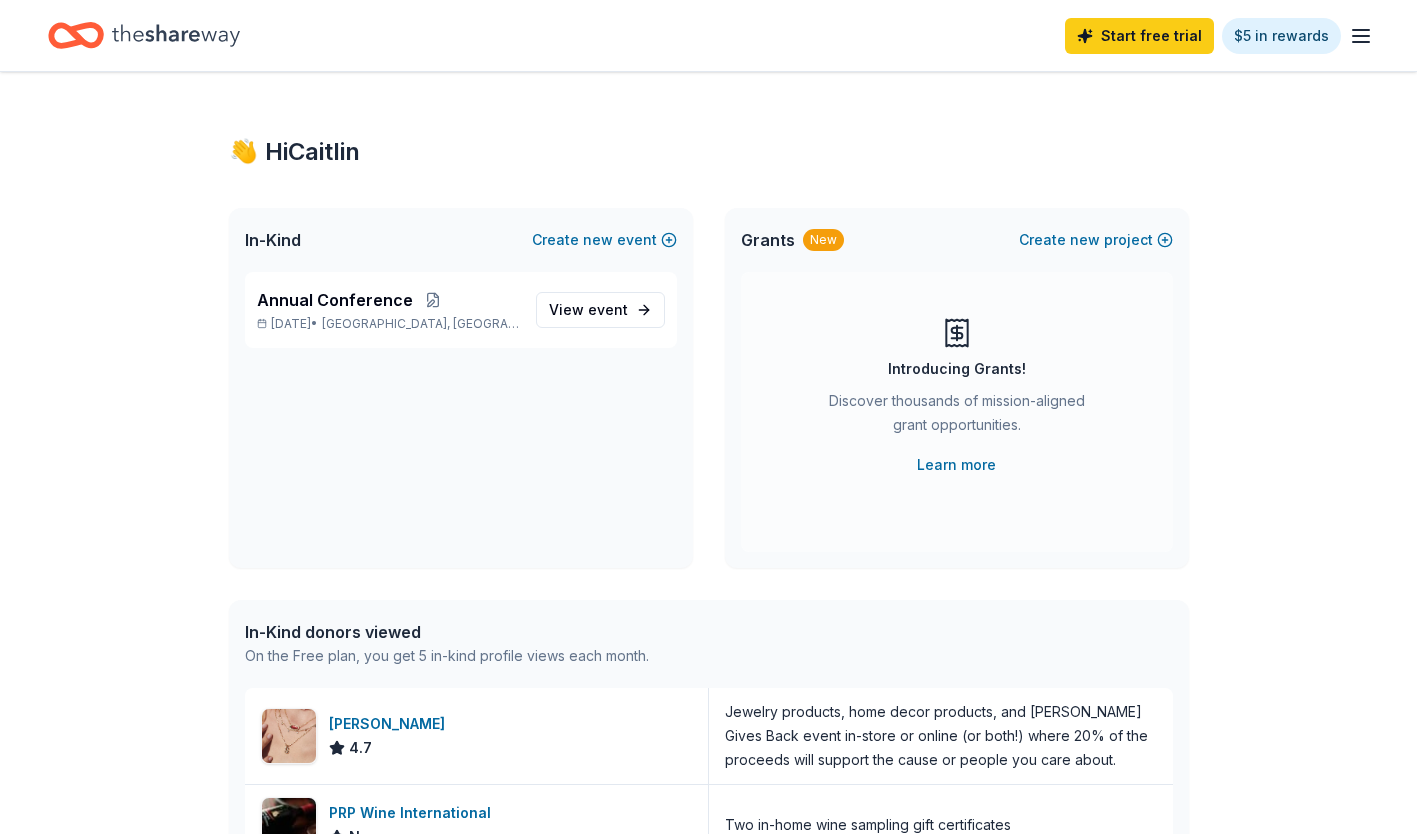 click 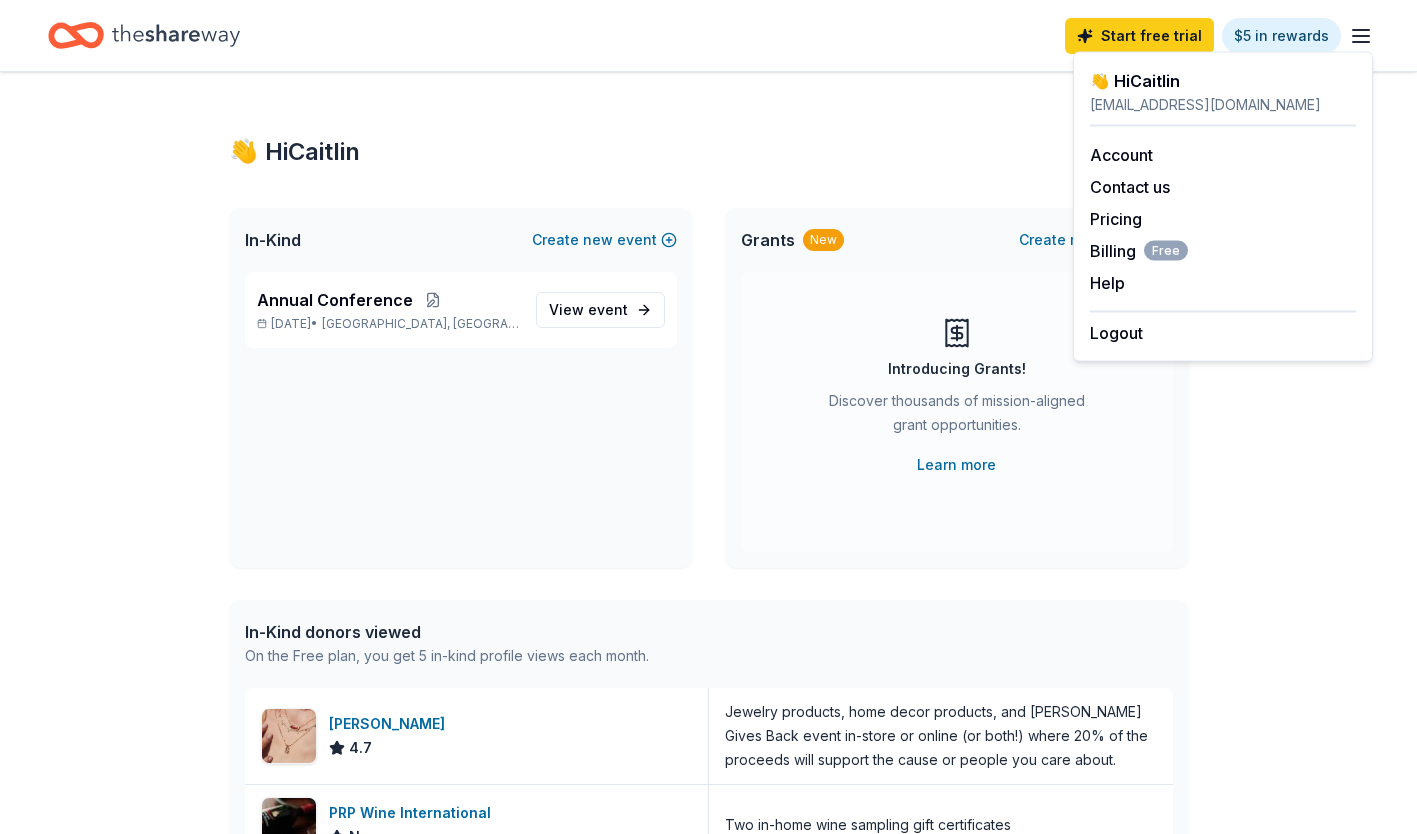 click on "Annual Conference" at bounding box center (388, 300) 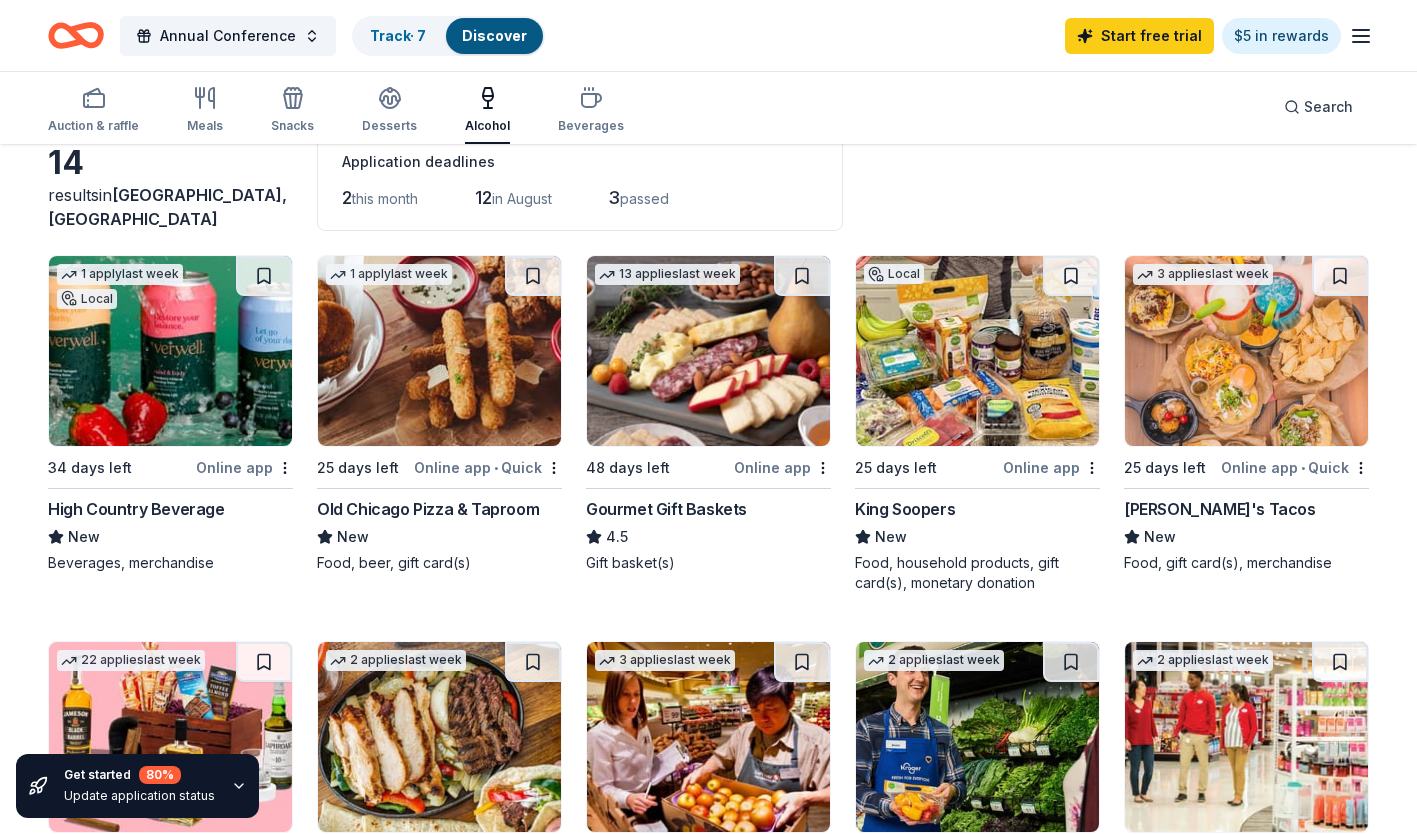 scroll, scrollTop: 0, scrollLeft: 0, axis: both 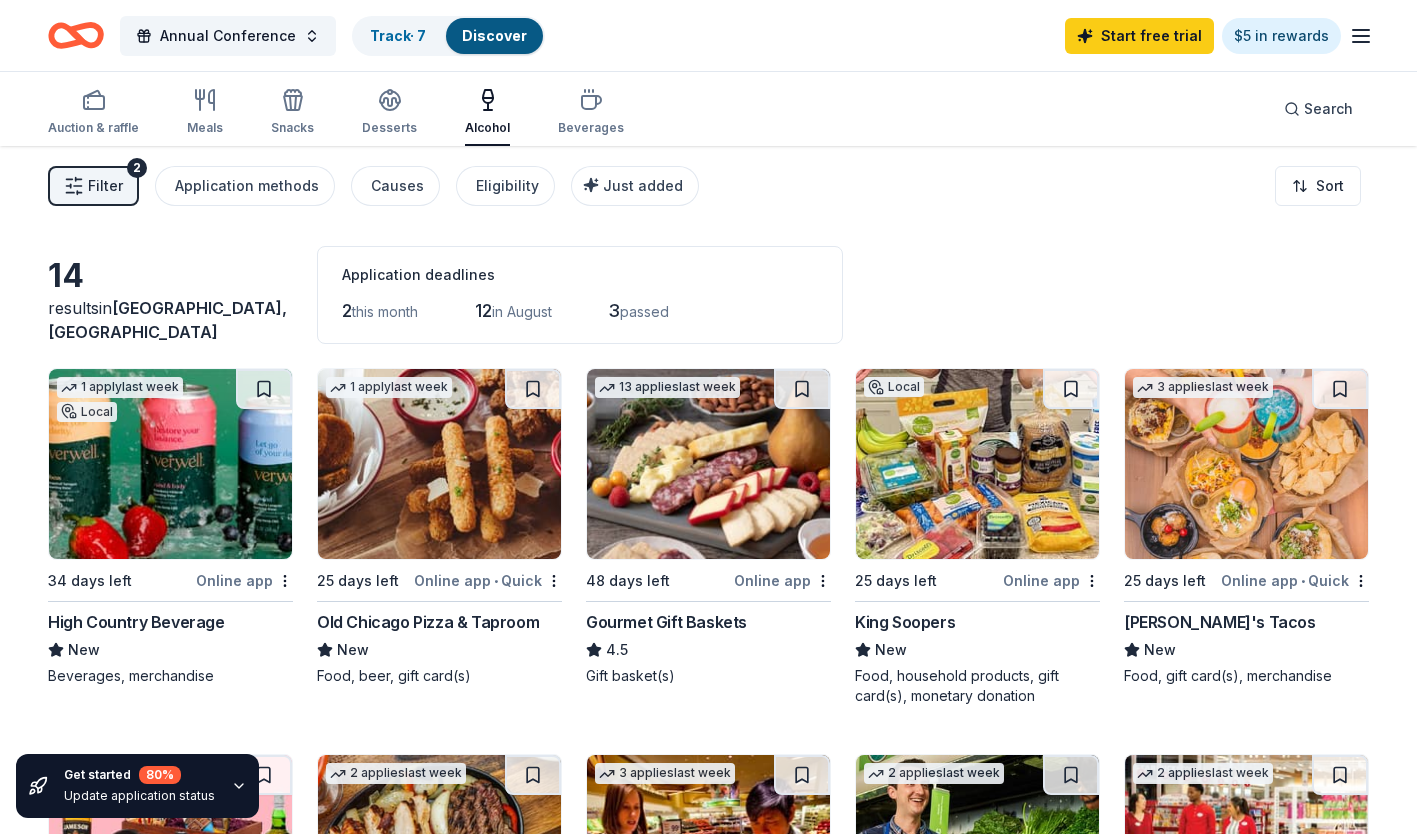 click on "Auction & raffle" at bounding box center (93, 112) 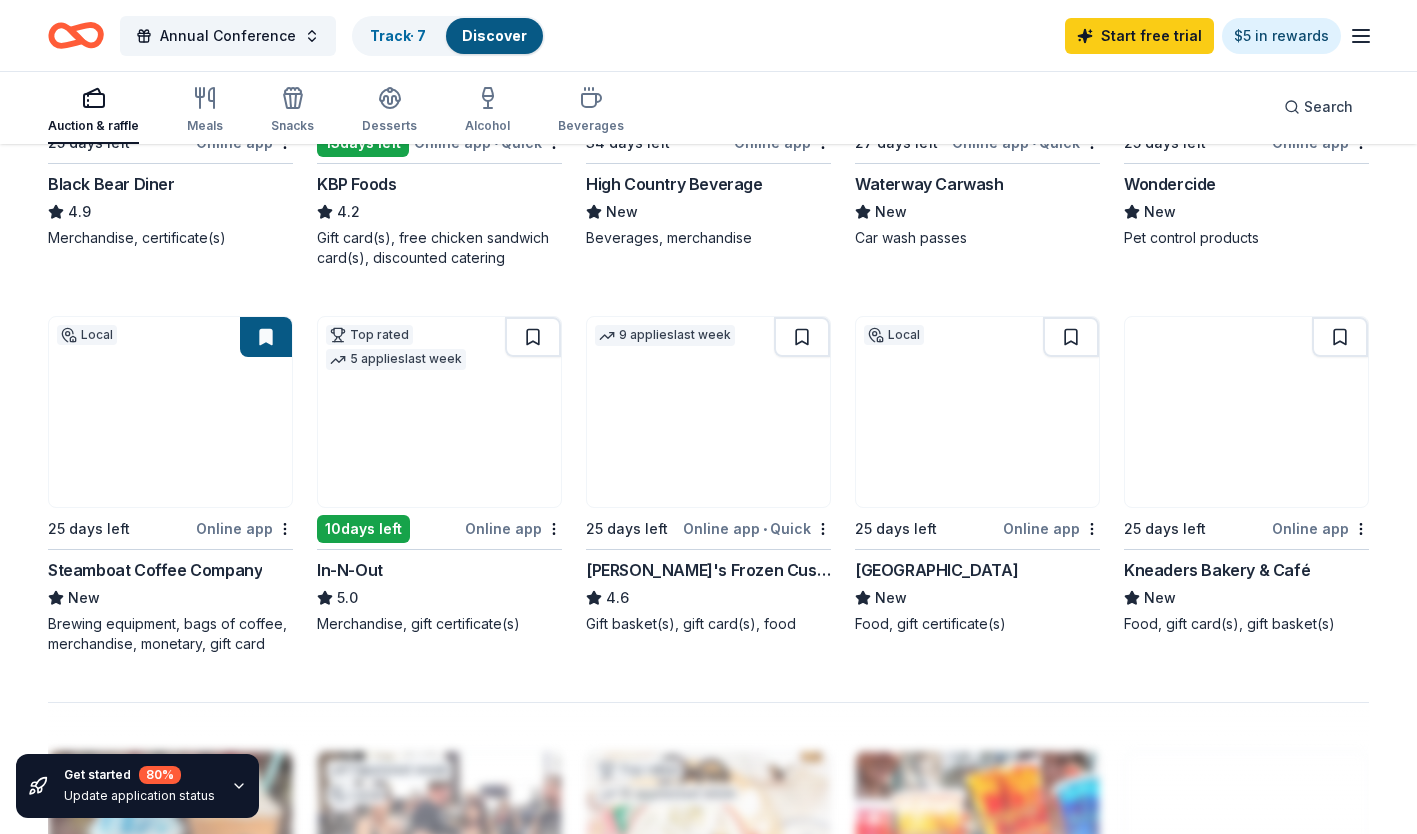 scroll, scrollTop: 1208, scrollLeft: 0, axis: vertical 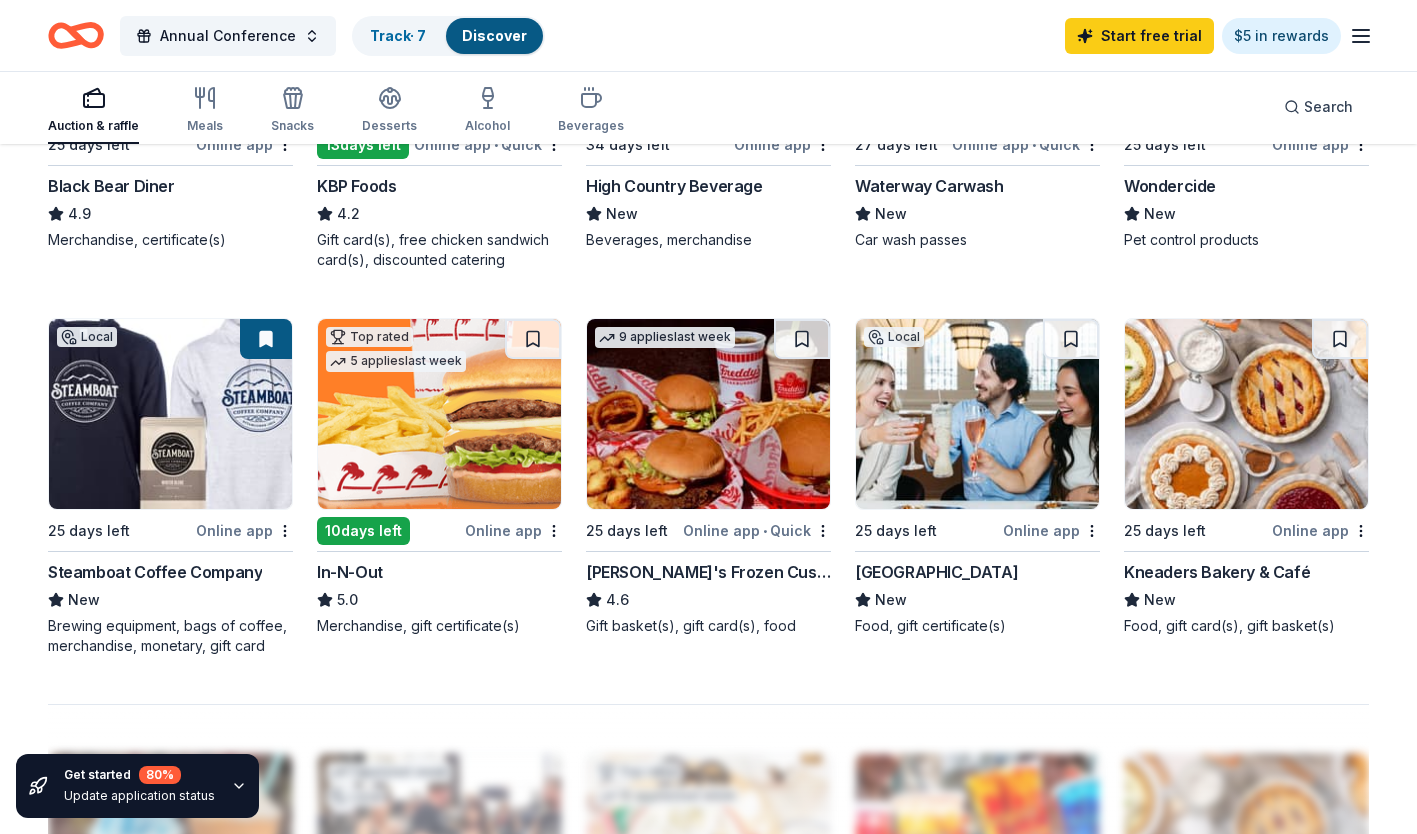 click at bounding box center [439, 414] 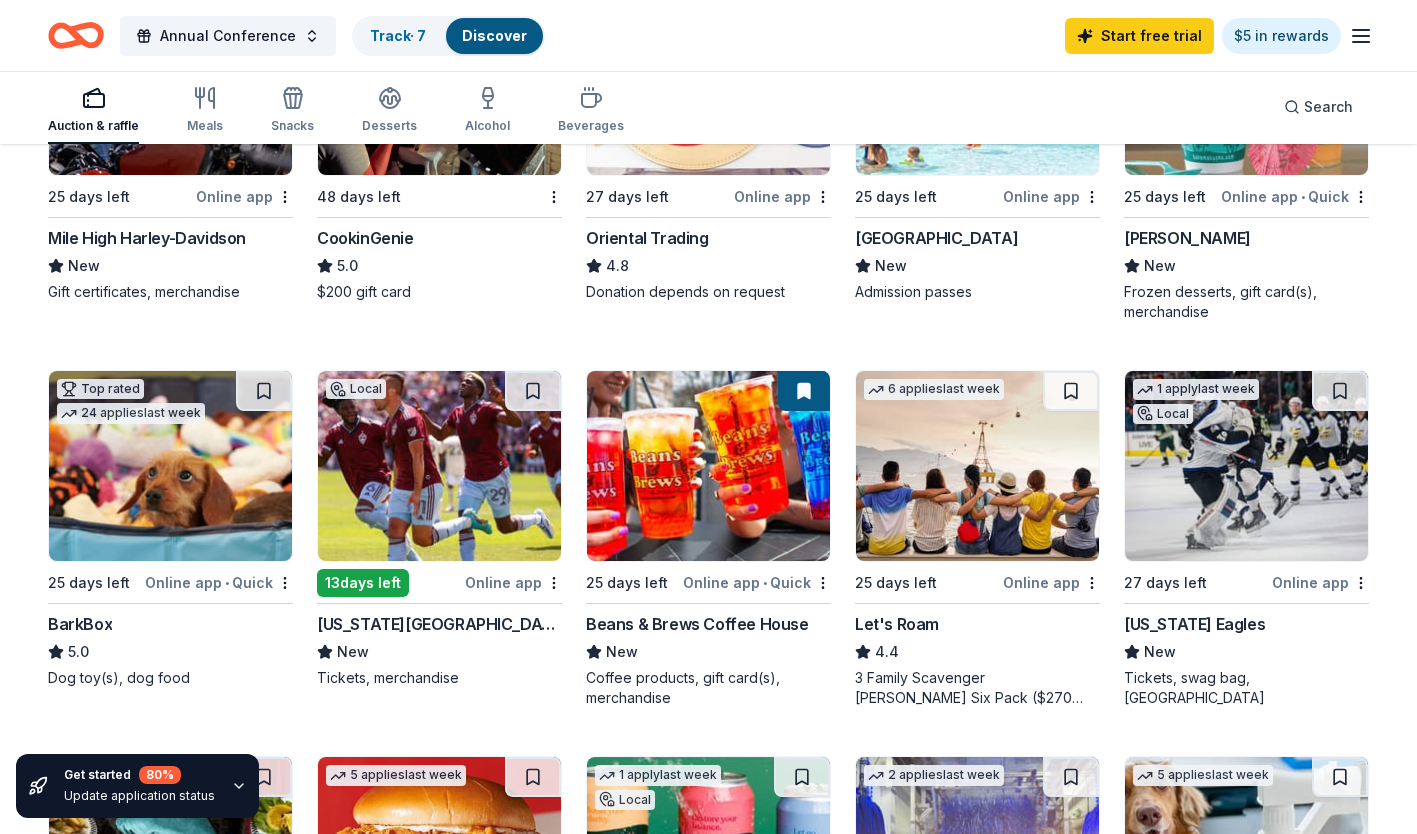 scroll, scrollTop: 311, scrollLeft: 0, axis: vertical 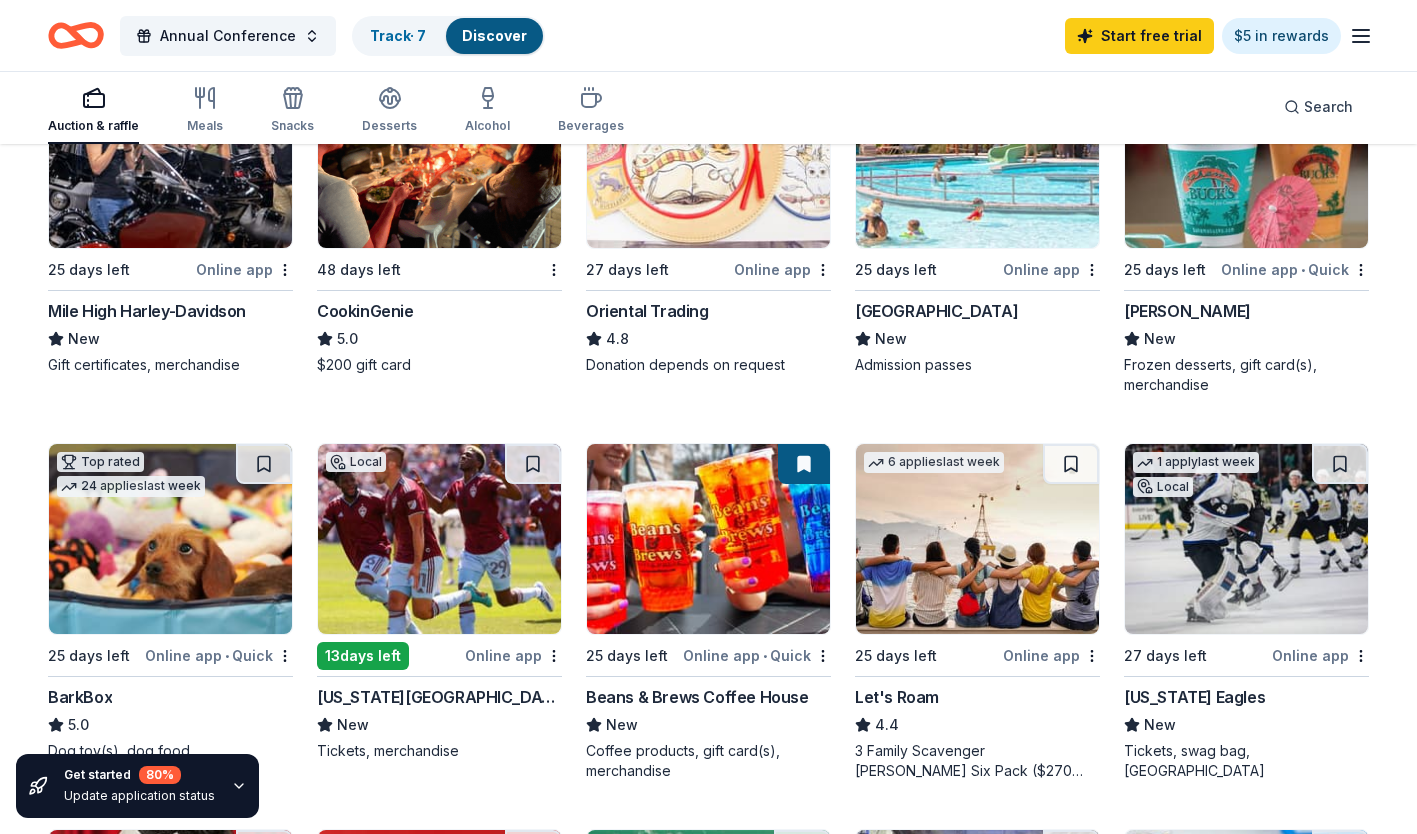 click 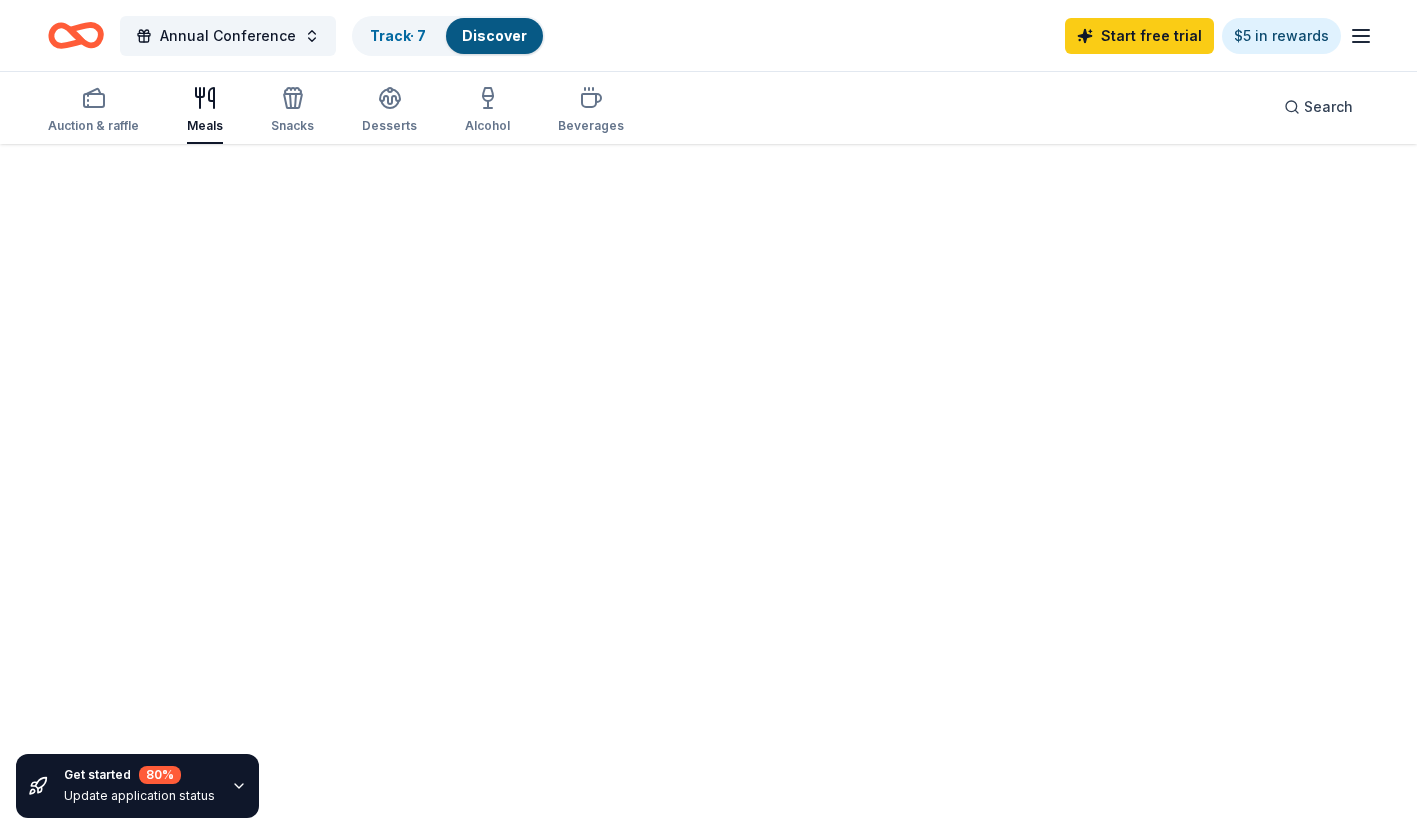 scroll, scrollTop: 0, scrollLeft: 0, axis: both 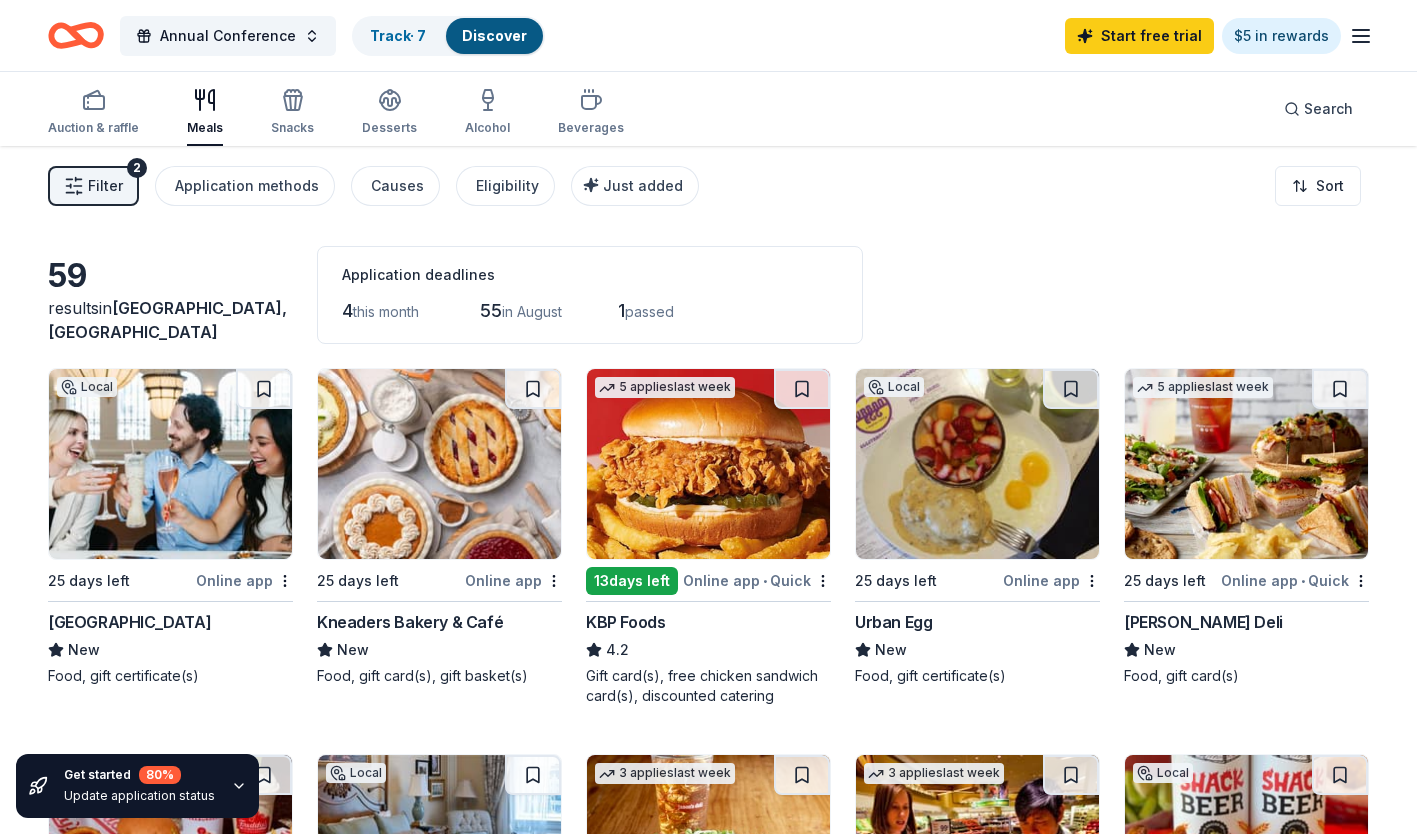 click 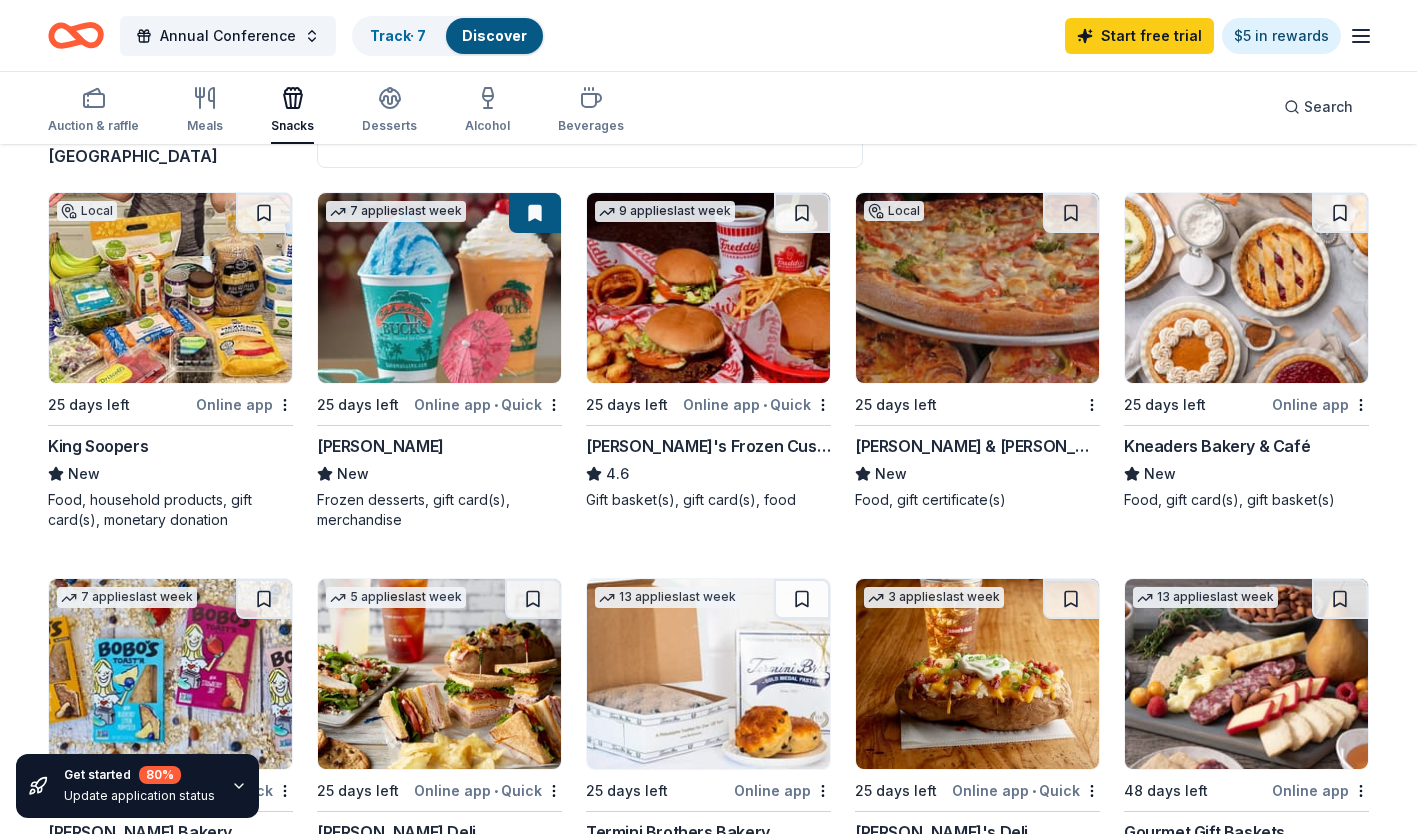 scroll, scrollTop: 0, scrollLeft: 0, axis: both 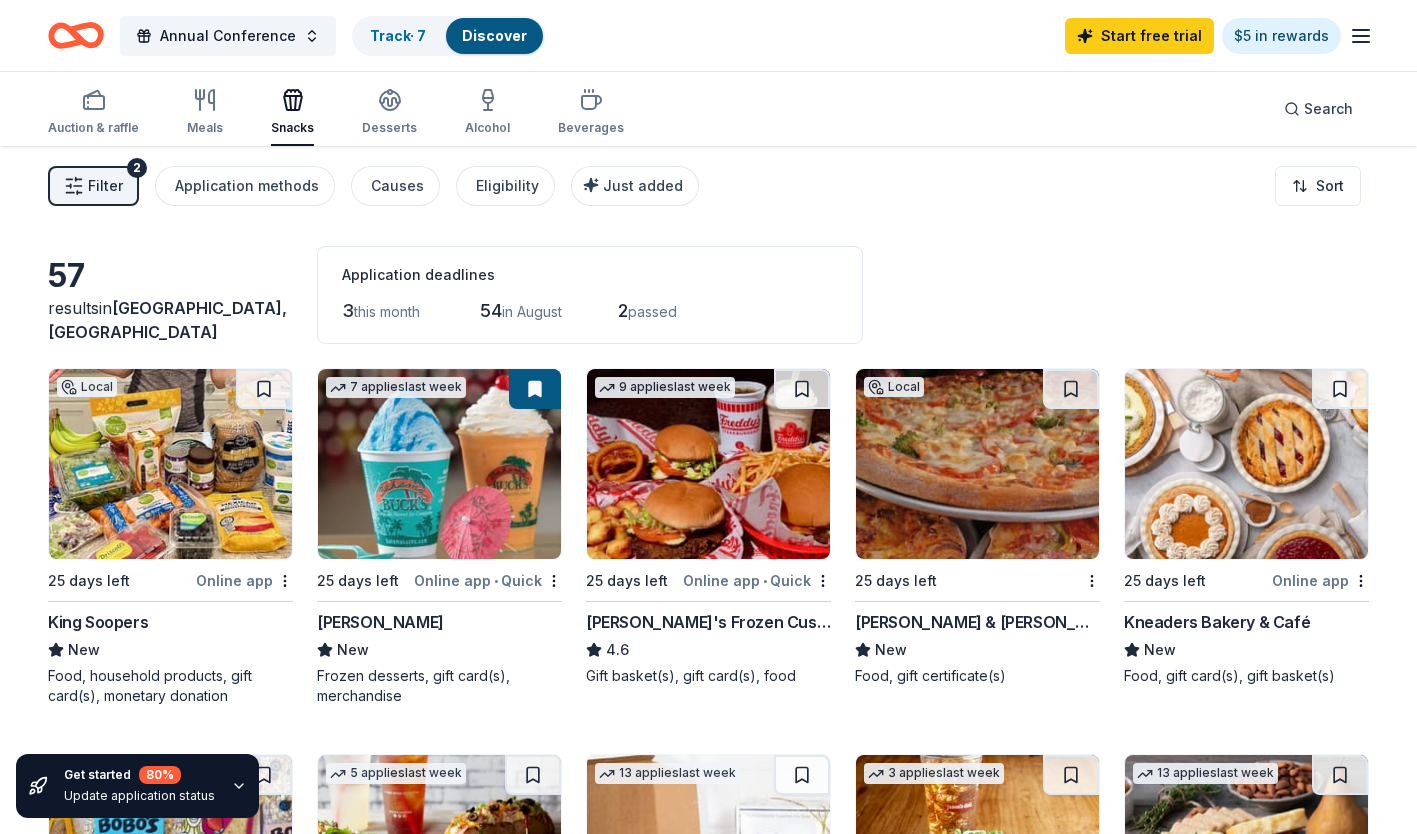 click 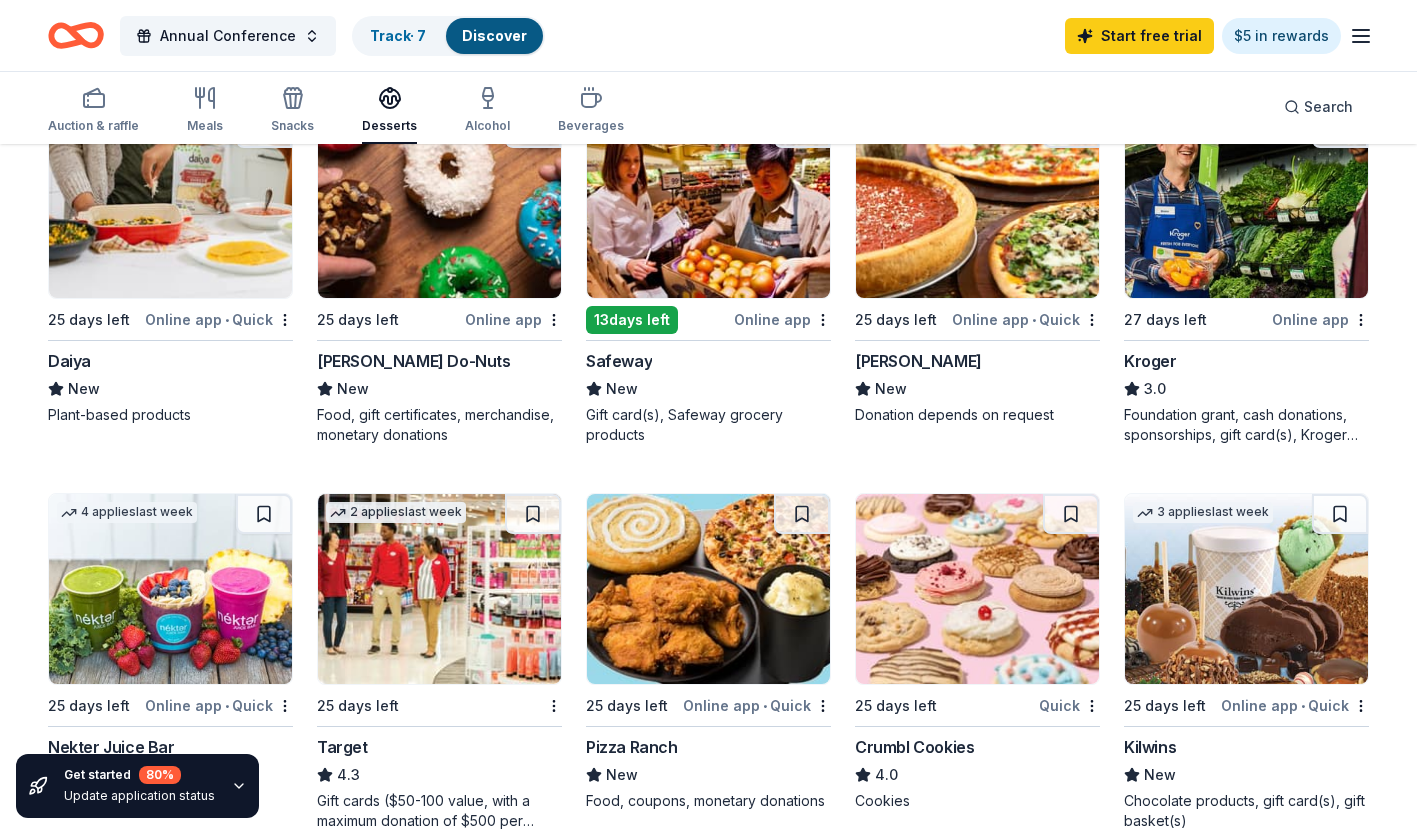 scroll, scrollTop: 0, scrollLeft: 0, axis: both 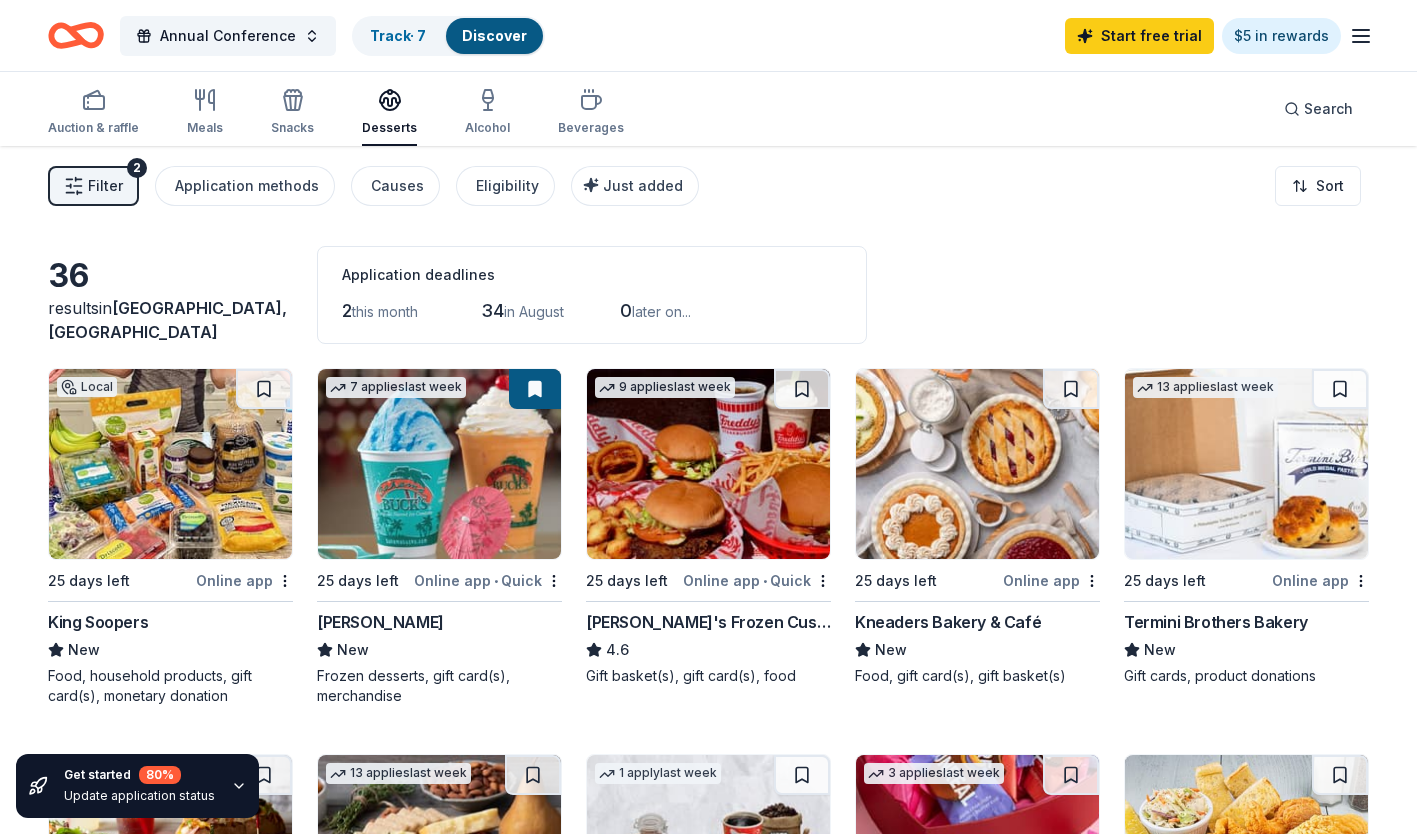 click on "Beverages" at bounding box center (591, 128) 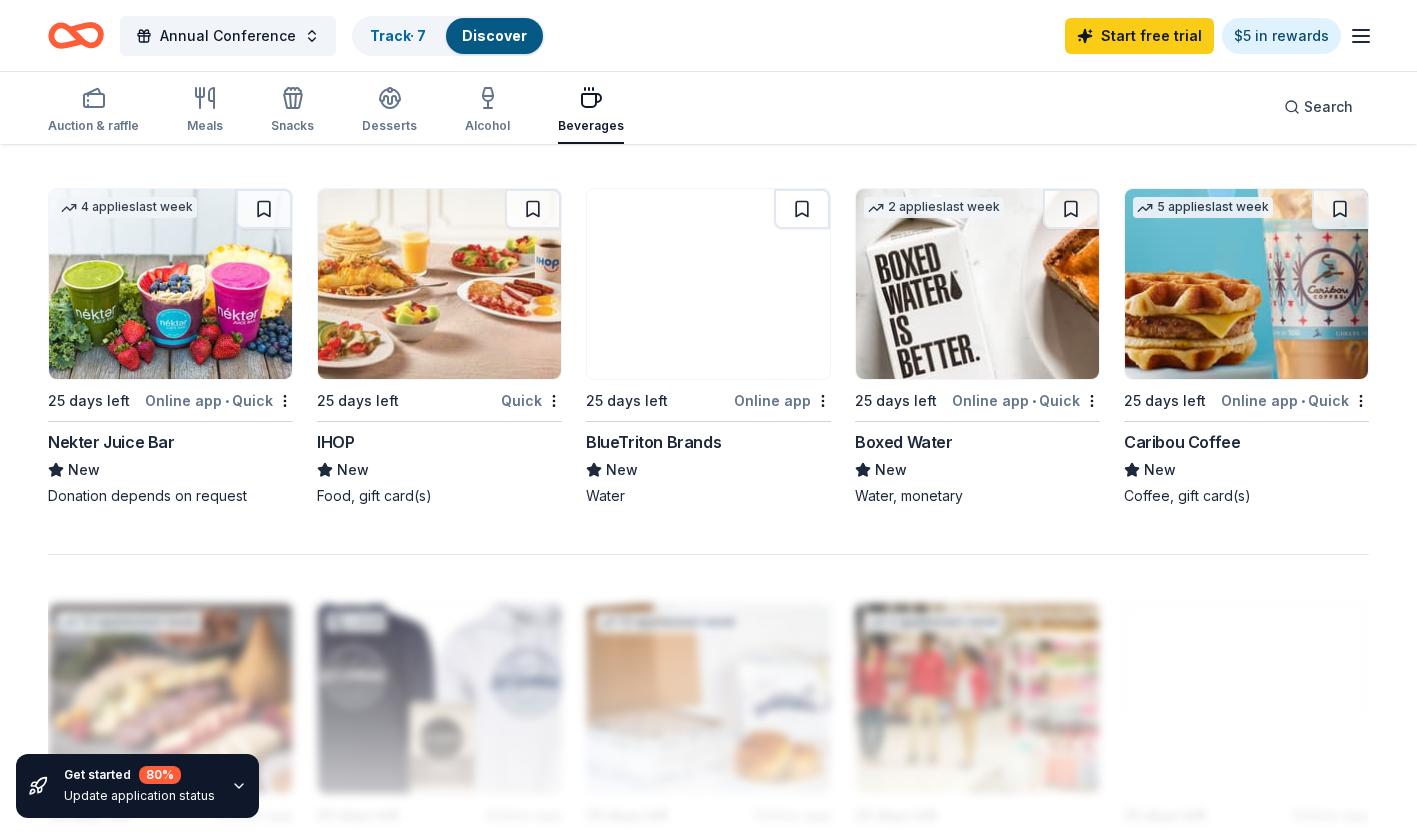 scroll, scrollTop: 1340, scrollLeft: 0, axis: vertical 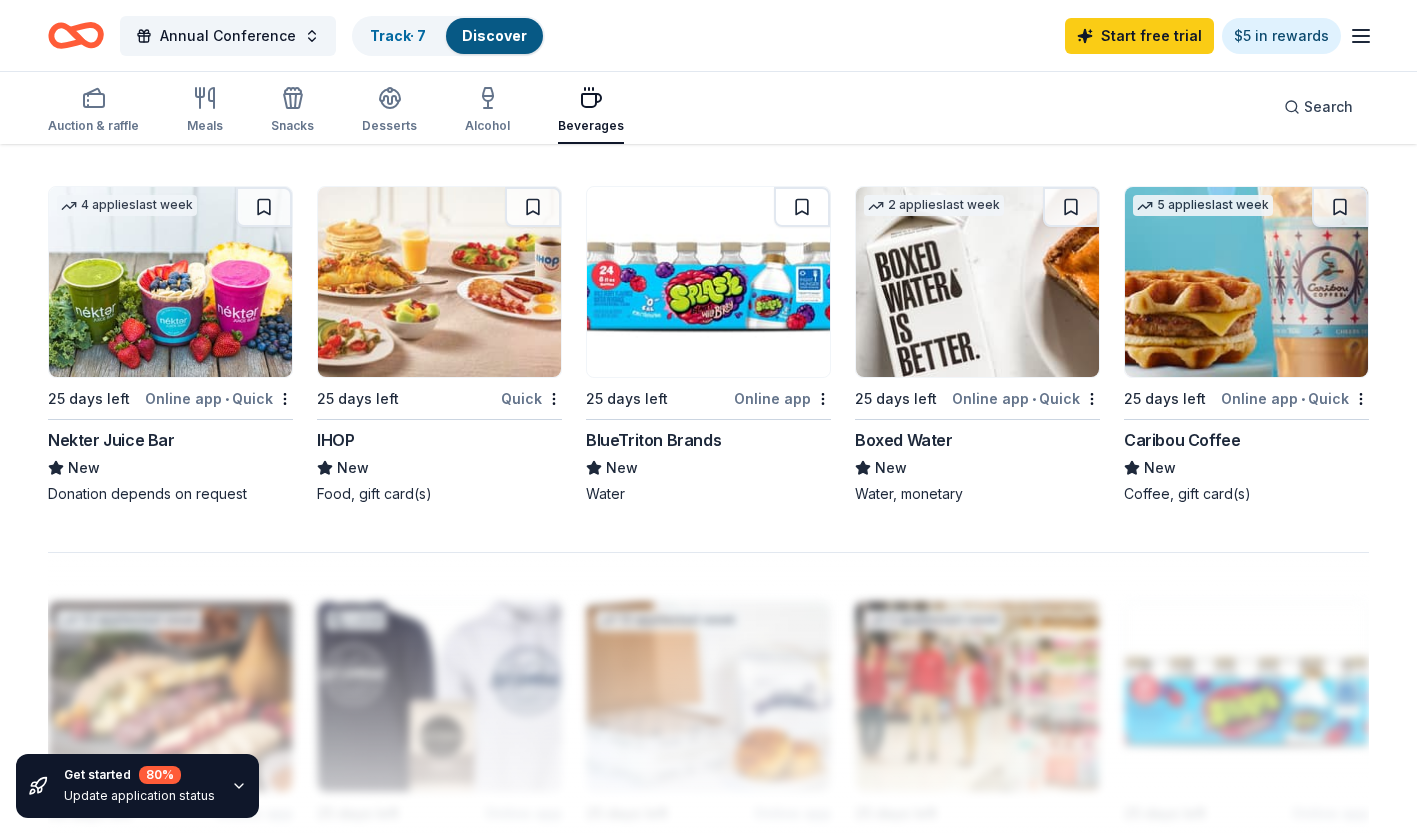 click at bounding box center [439, 282] 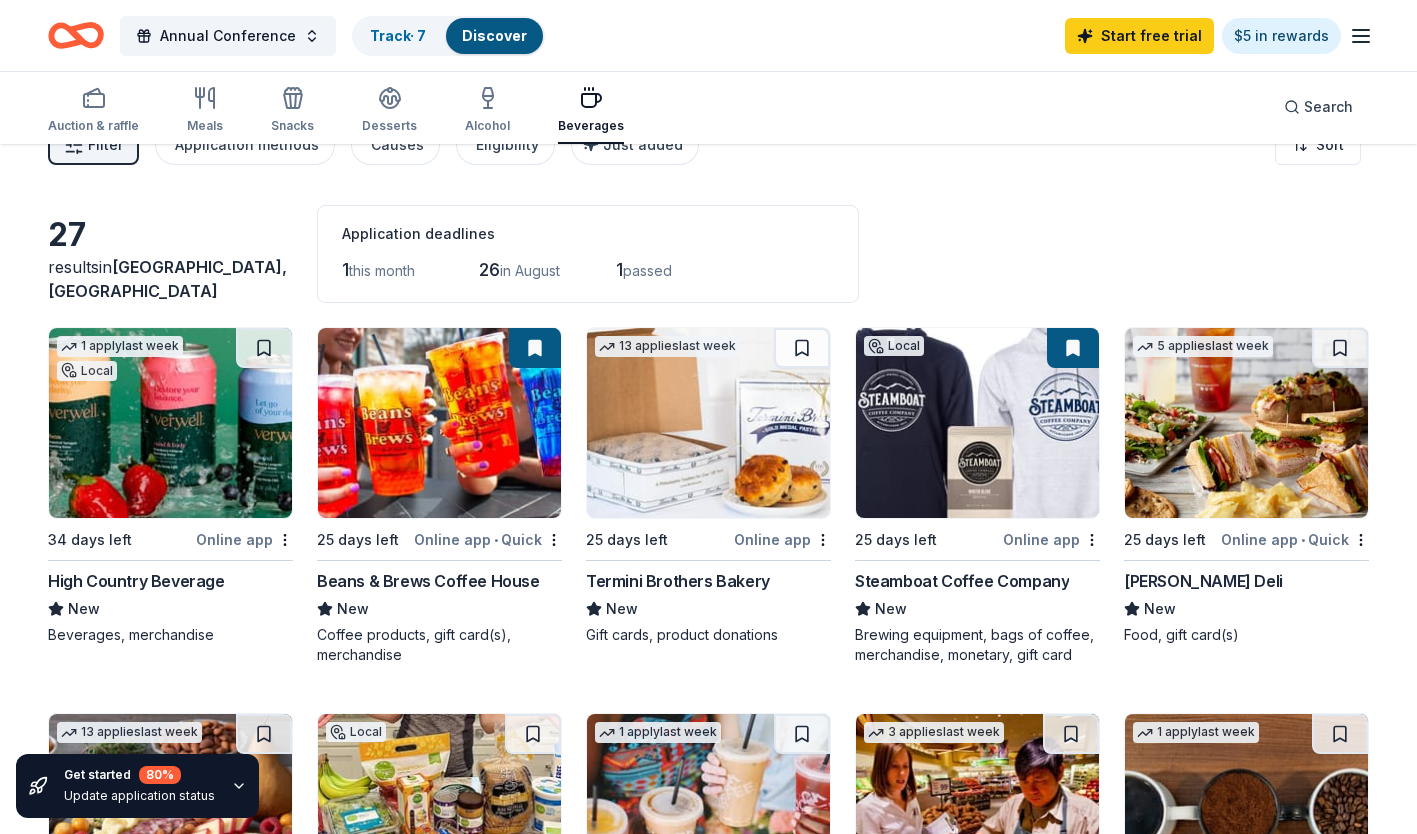 scroll, scrollTop: 48, scrollLeft: 0, axis: vertical 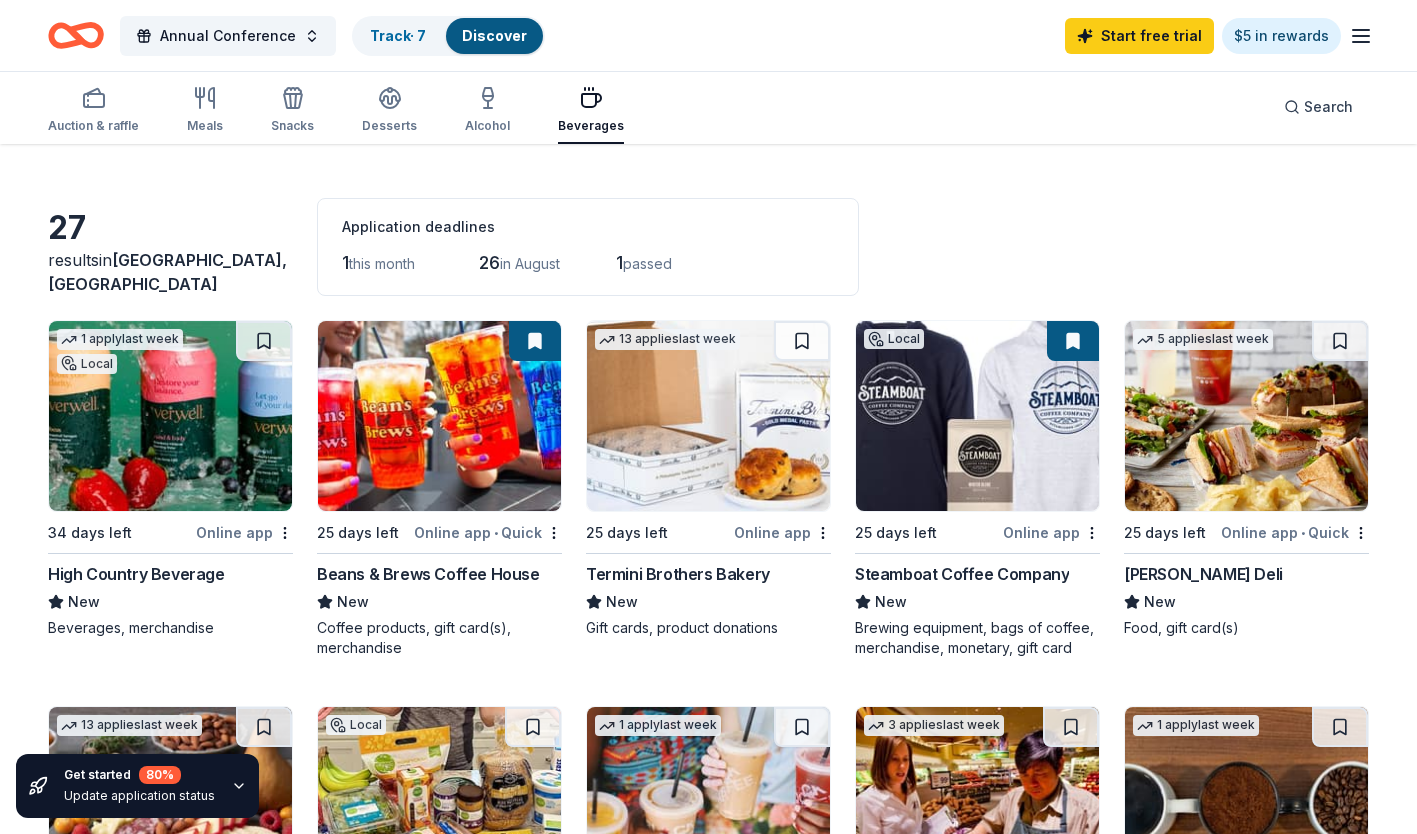 click at bounding box center (1246, 416) 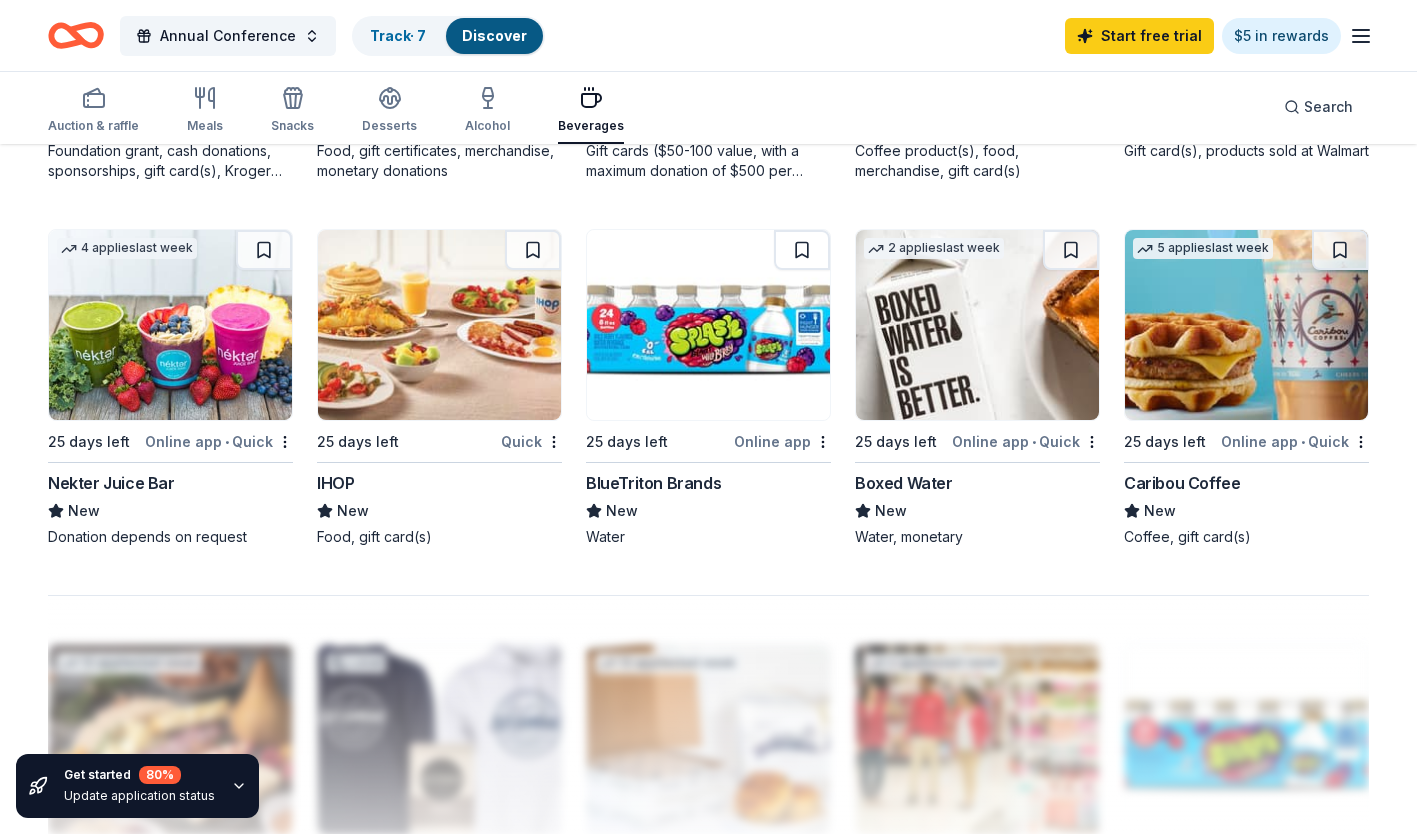 scroll, scrollTop: 937, scrollLeft: 0, axis: vertical 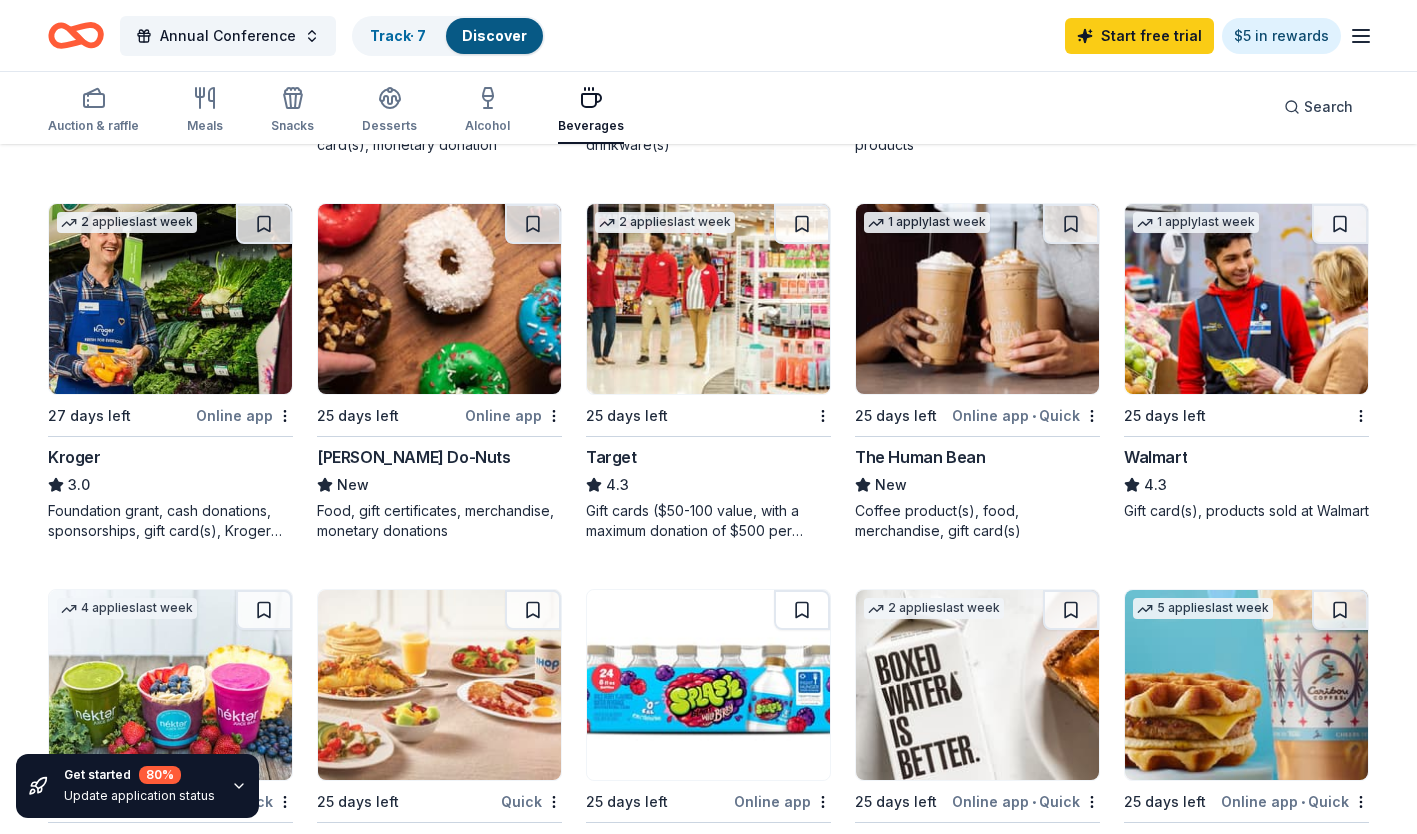 click on "Meals" at bounding box center [205, 110] 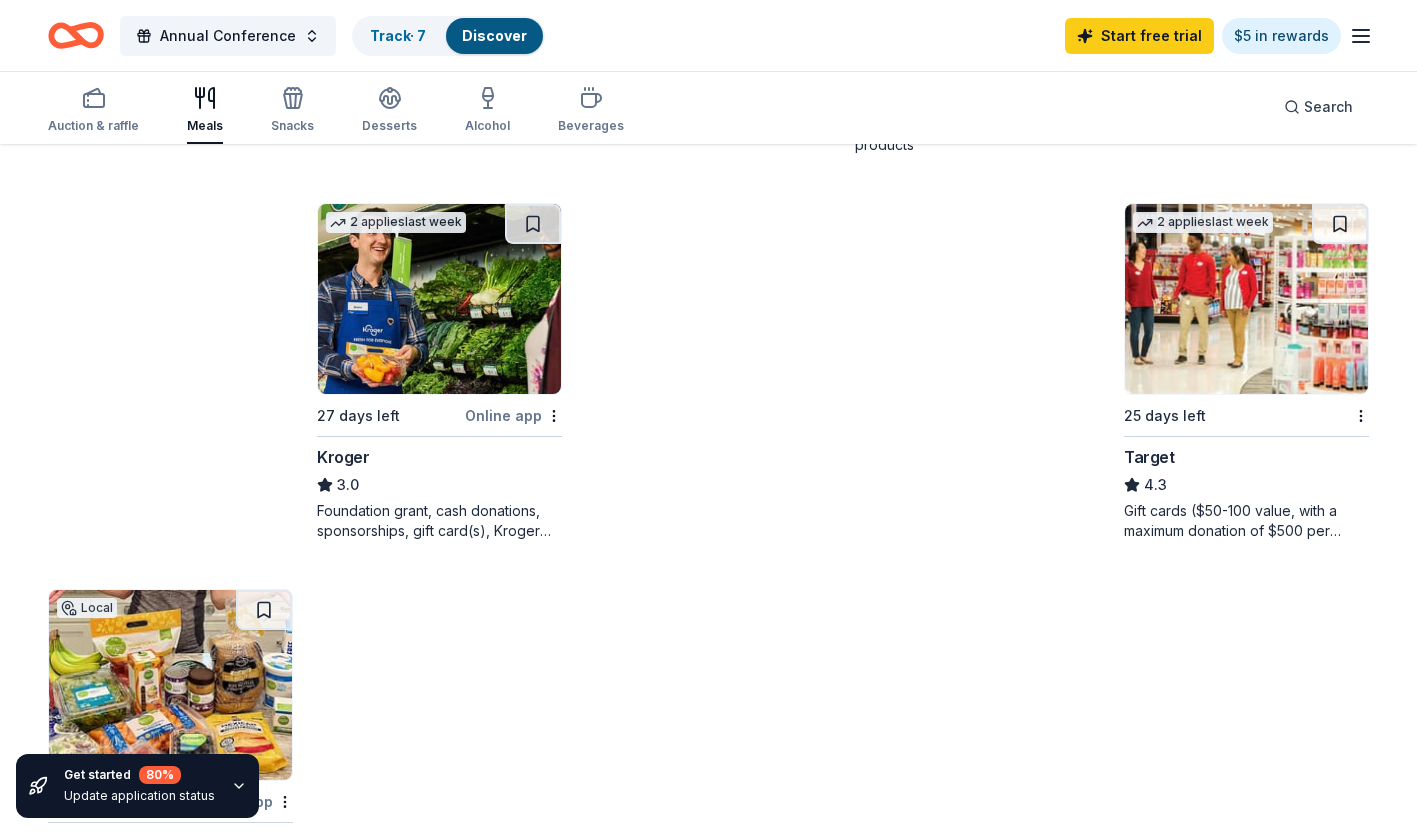 scroll, scrollTop: 0, scrollLeft: 0, axis: both 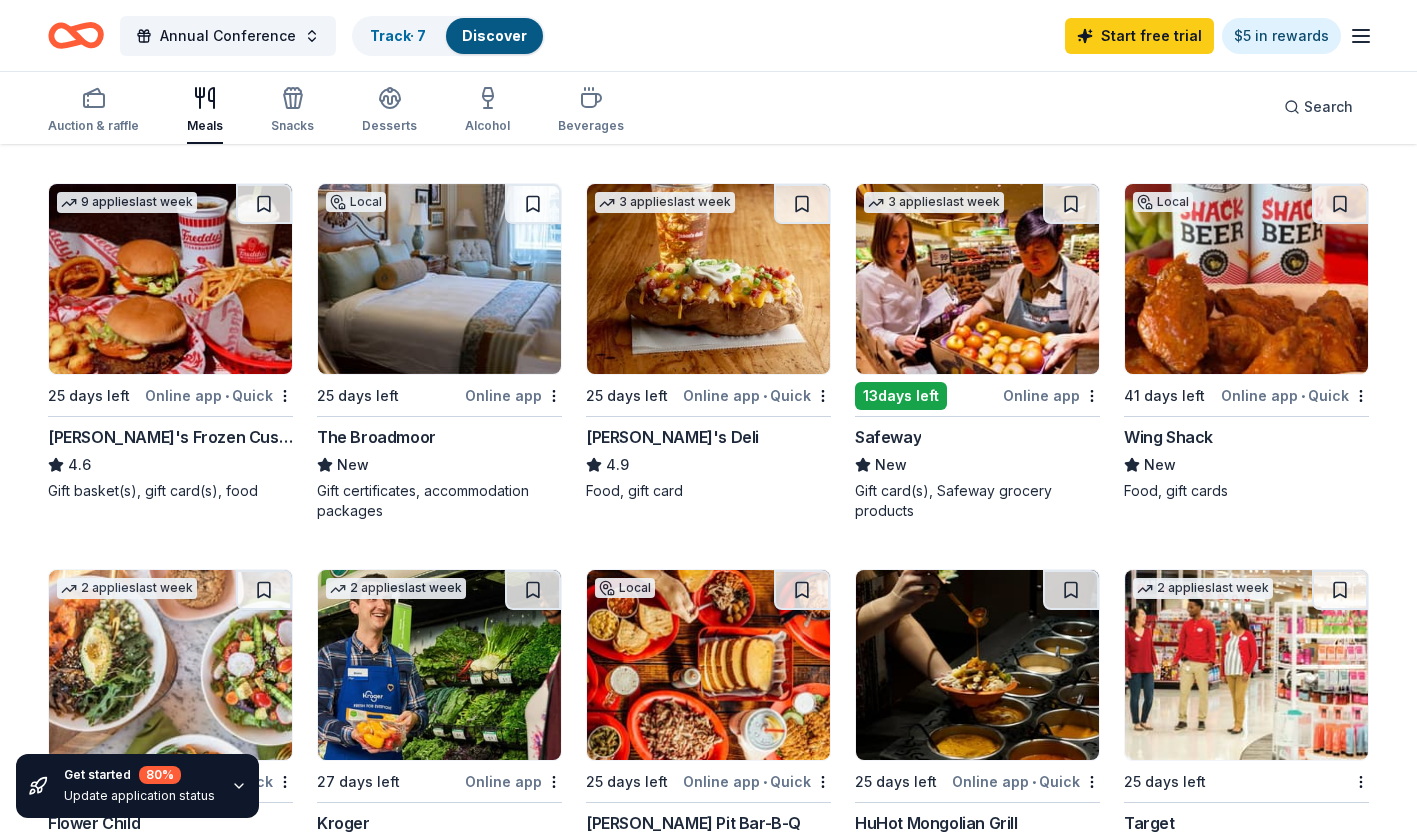 click on "3   applies  last week 25 days left Online app • Quick Jason's Deli 4.9 Food, gift card" at bounding box center (708, 342) 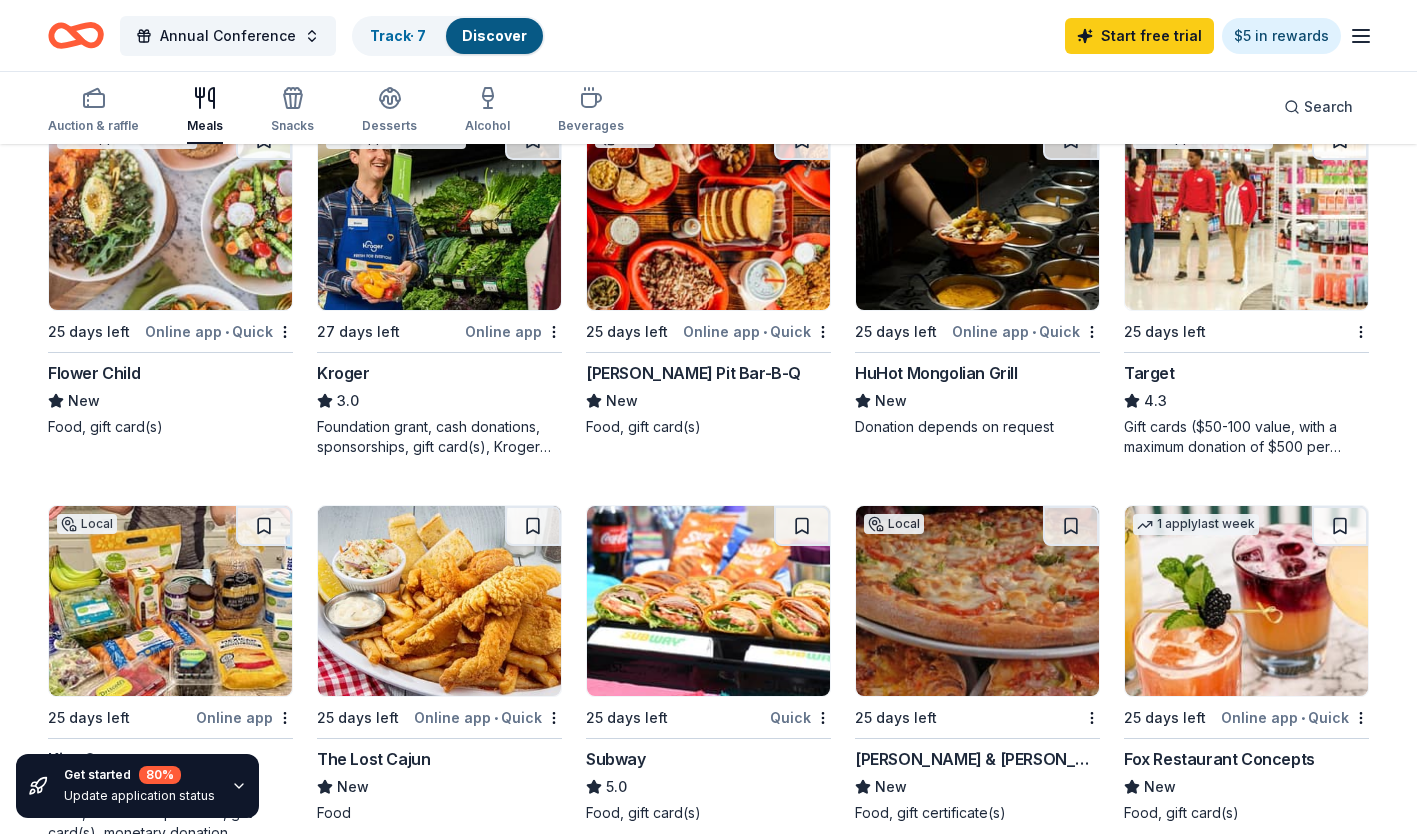 scroll, scrollTop: 1022, scrollLeft: 0, axis: vertical 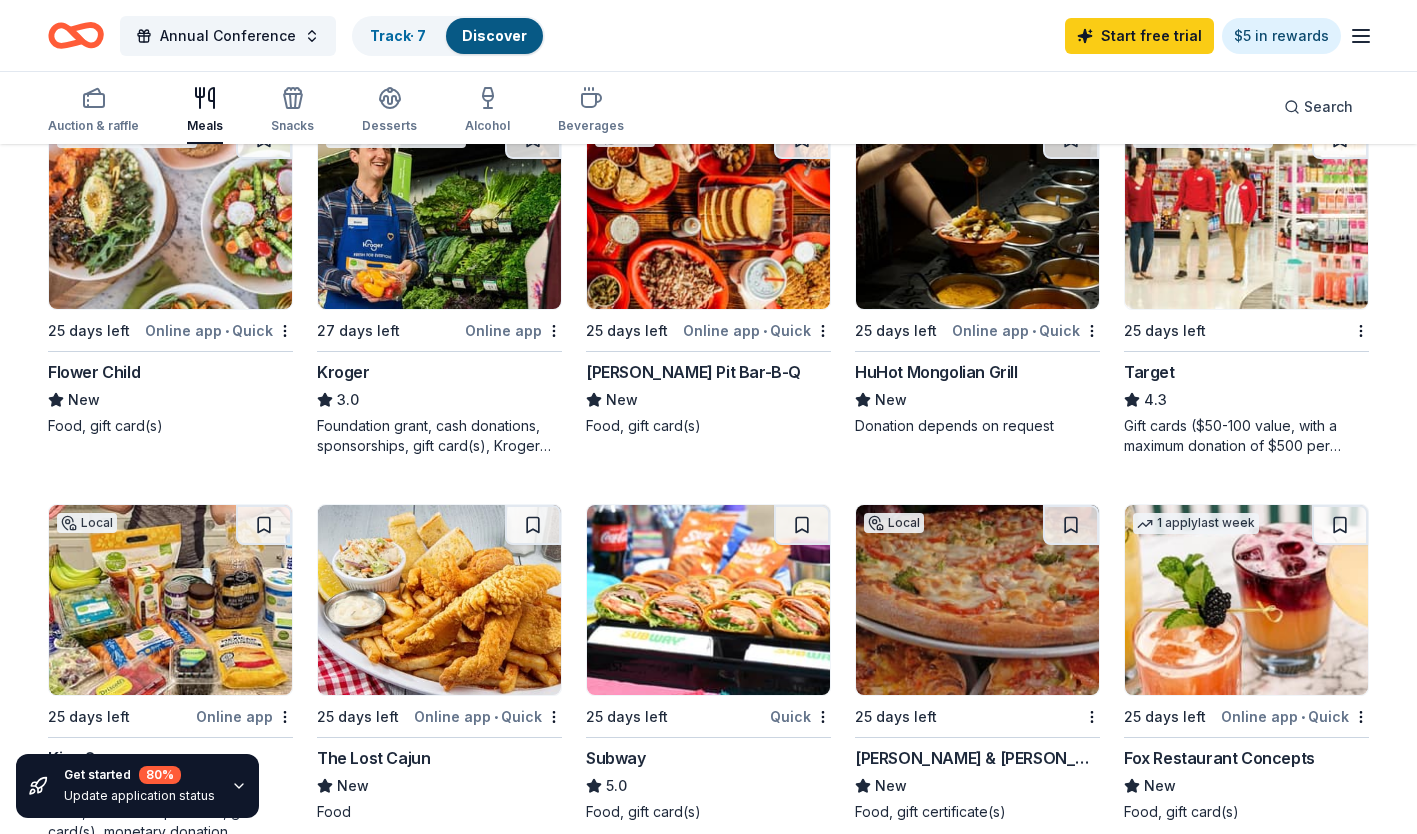click on "2   applies  last week 25 days left Online app • Quick Flower Child New Food, gift card(s)" at bounding box center [170, 277] 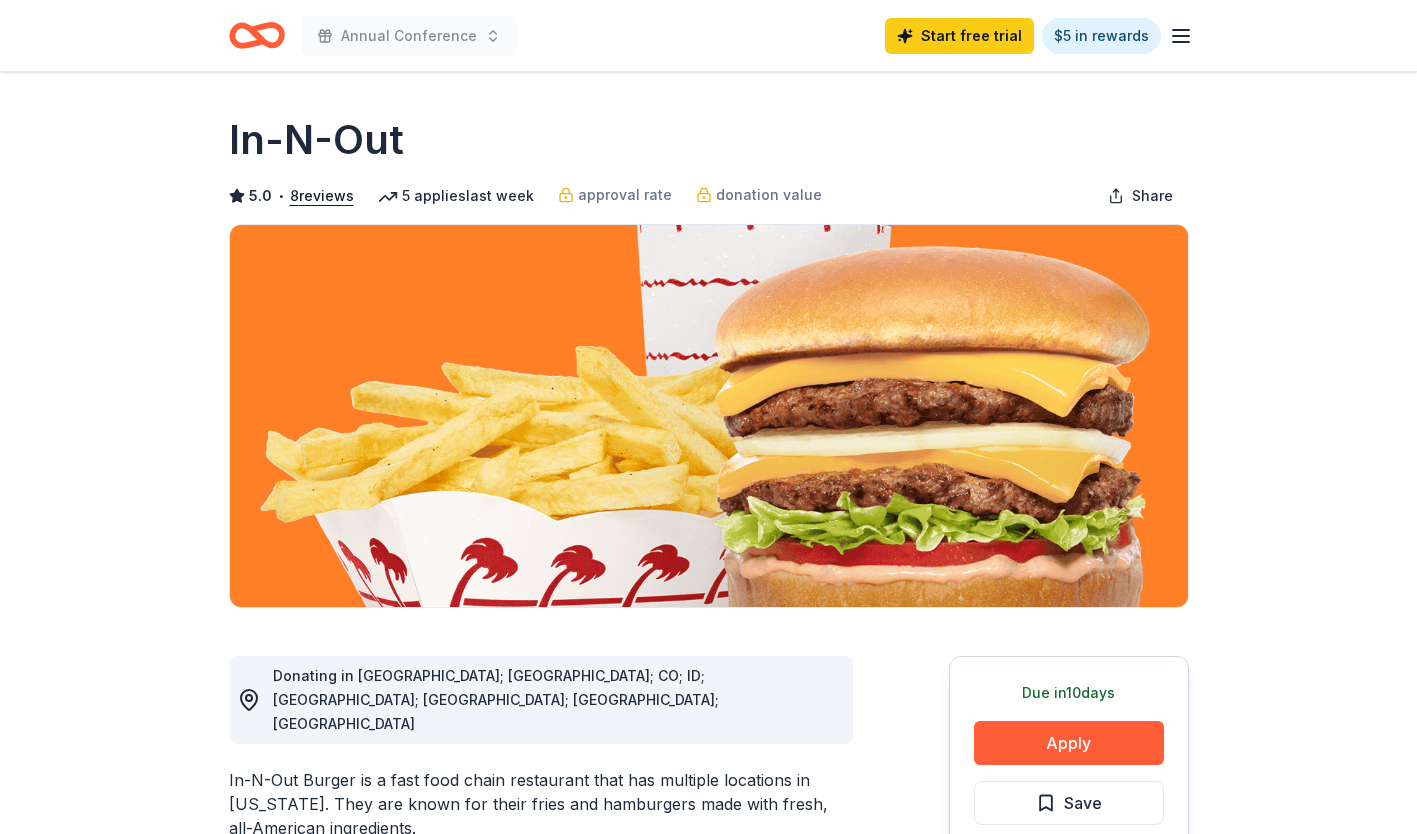 scroll, scrollTop: 0, scrollLeft: 0, axis: both 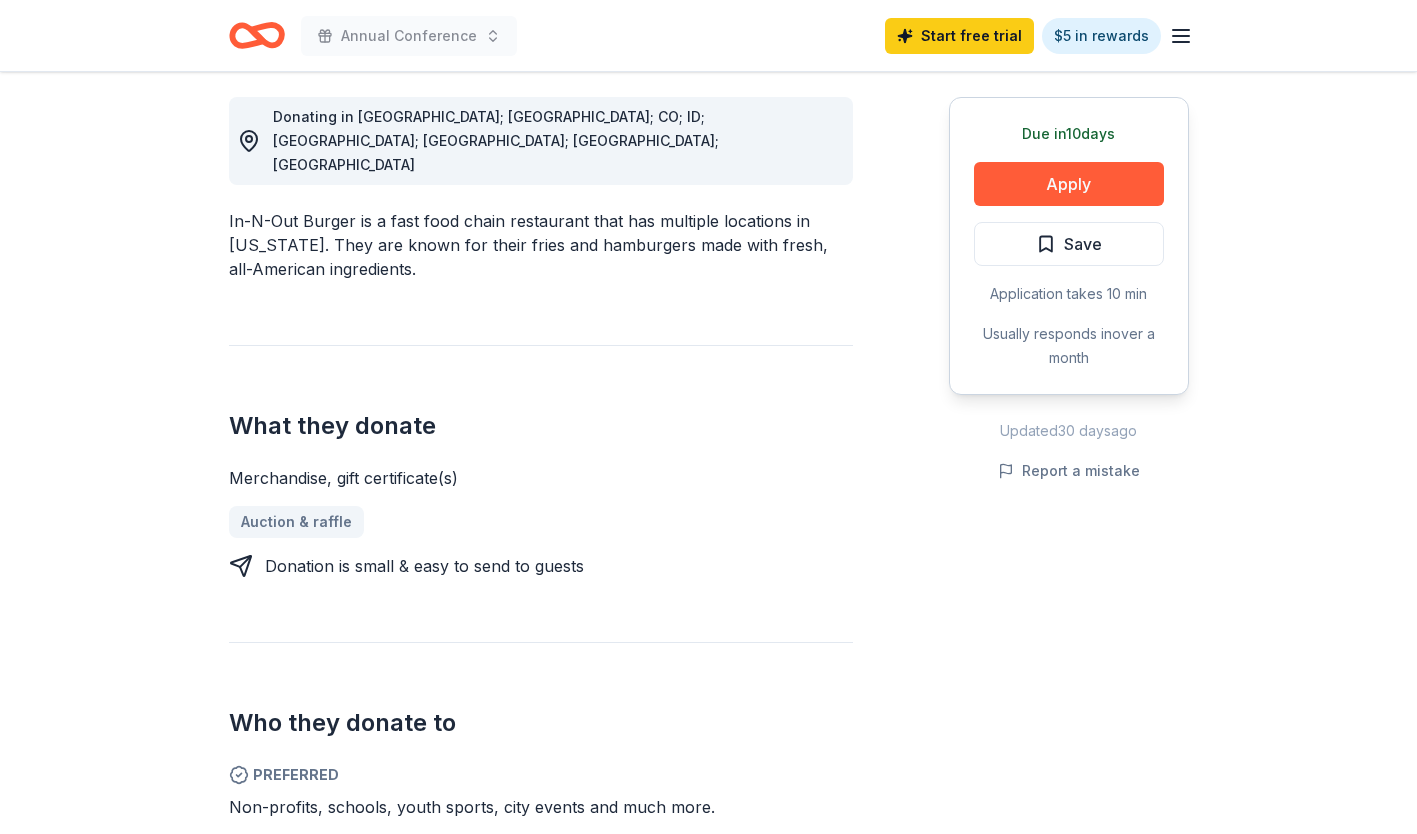 click on "Apply" at bounding box center (1069, 184) 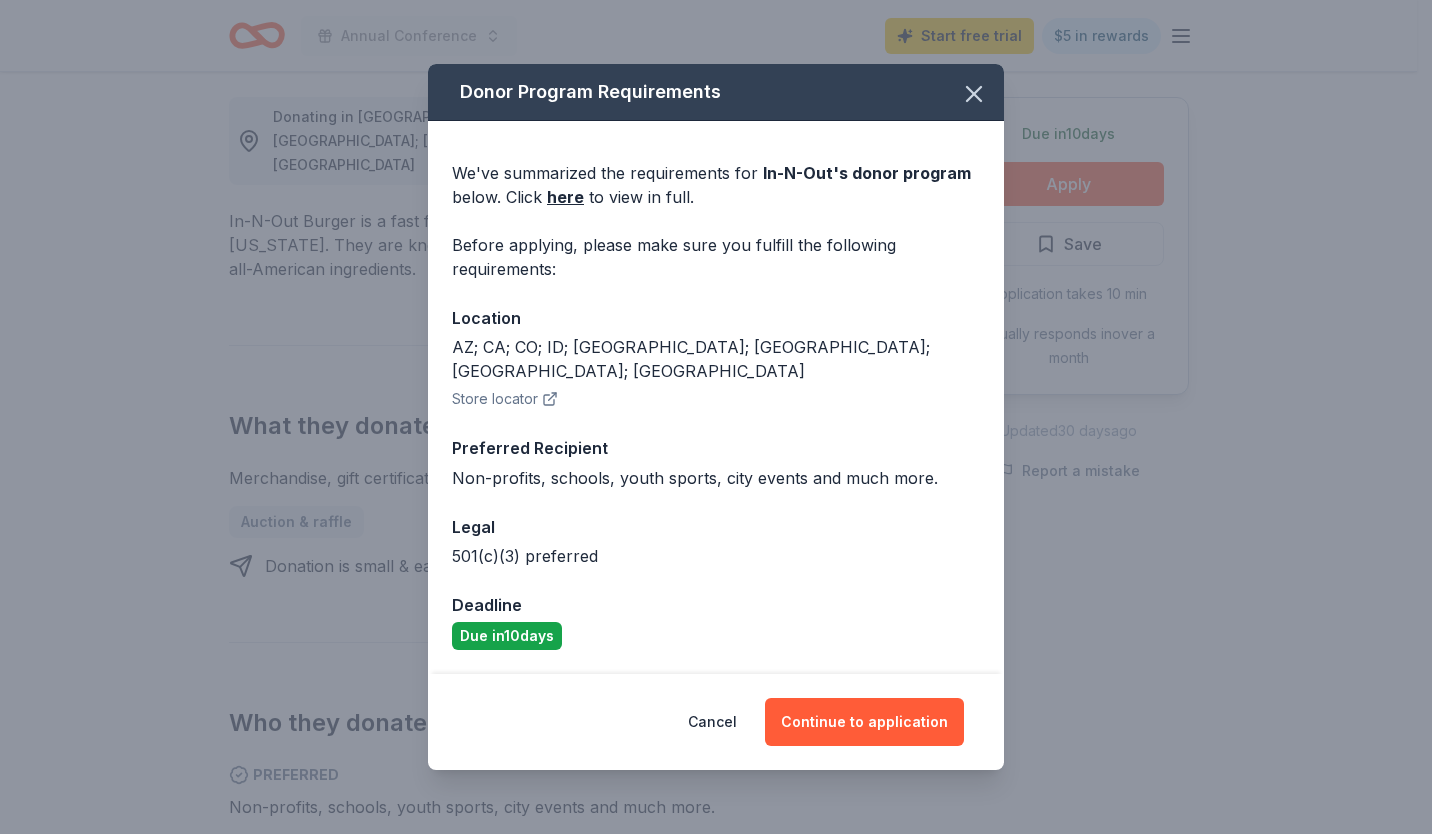 click on "here" at bounding box center (565, 197) 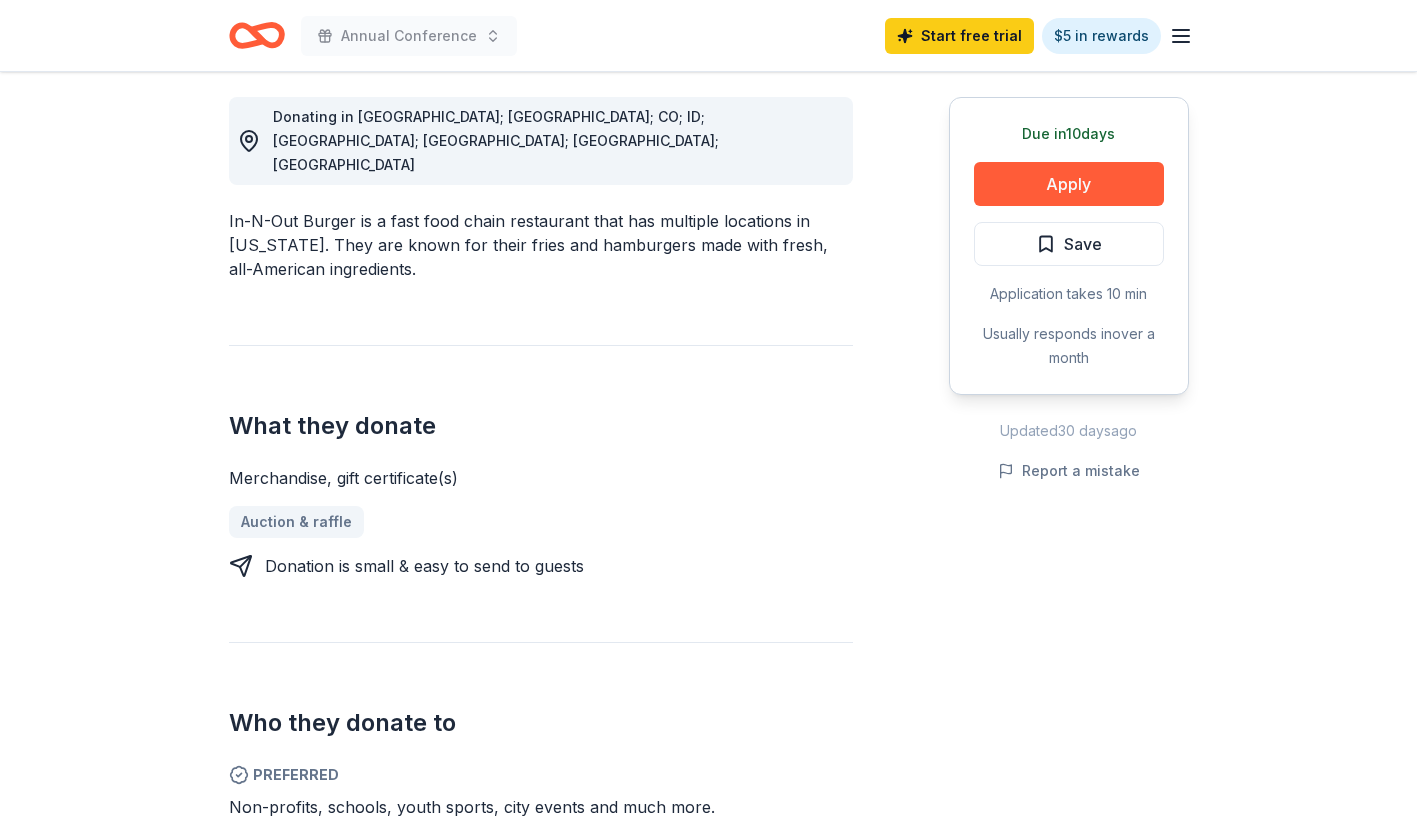 click on "Apply" at bounding box center [1069, 184] 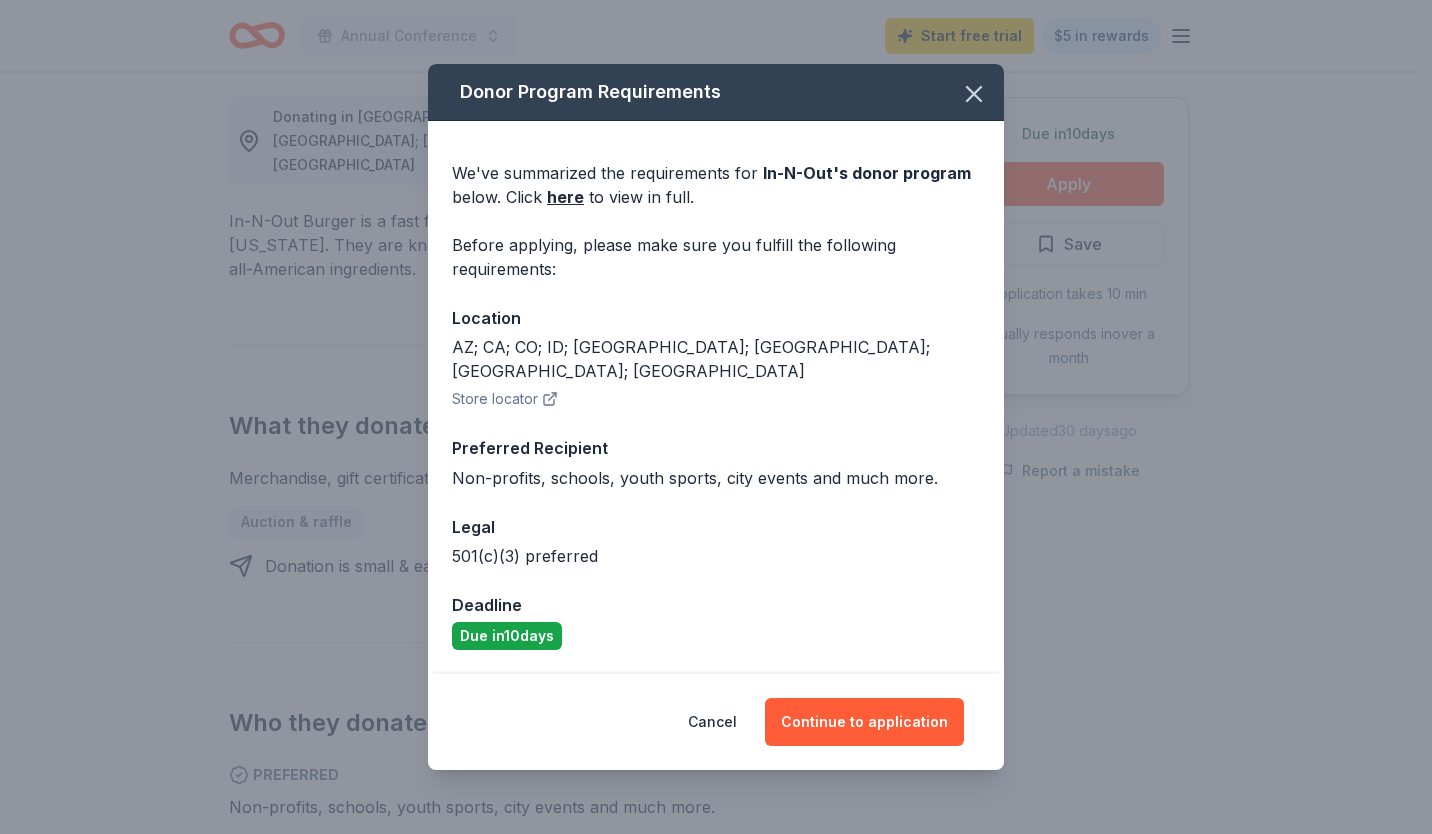 click on "Continue to application" at bounding box center [864, 722] 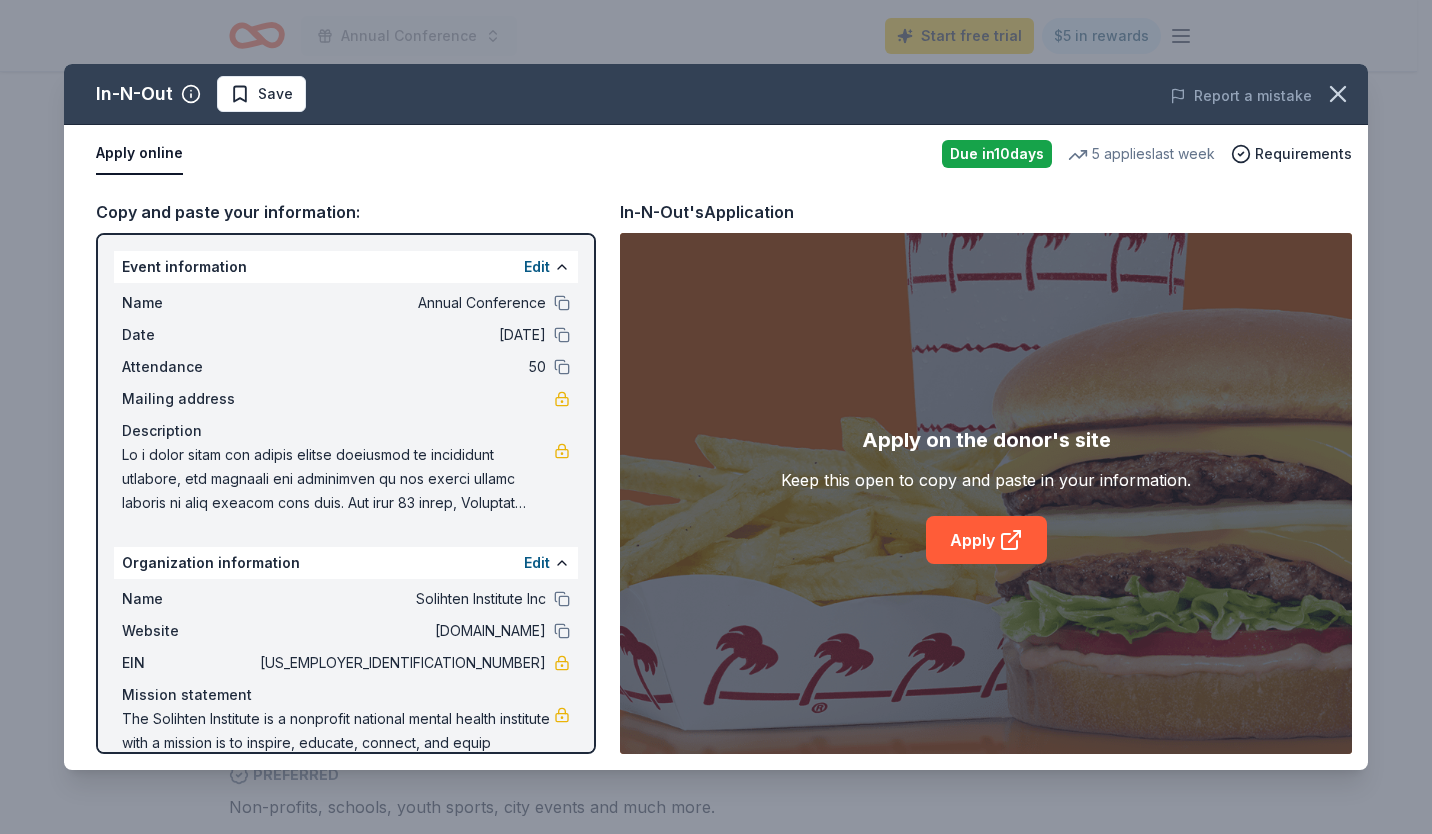 scroll, scrollTop: 51, scrollLeft: 0, axis: vertical 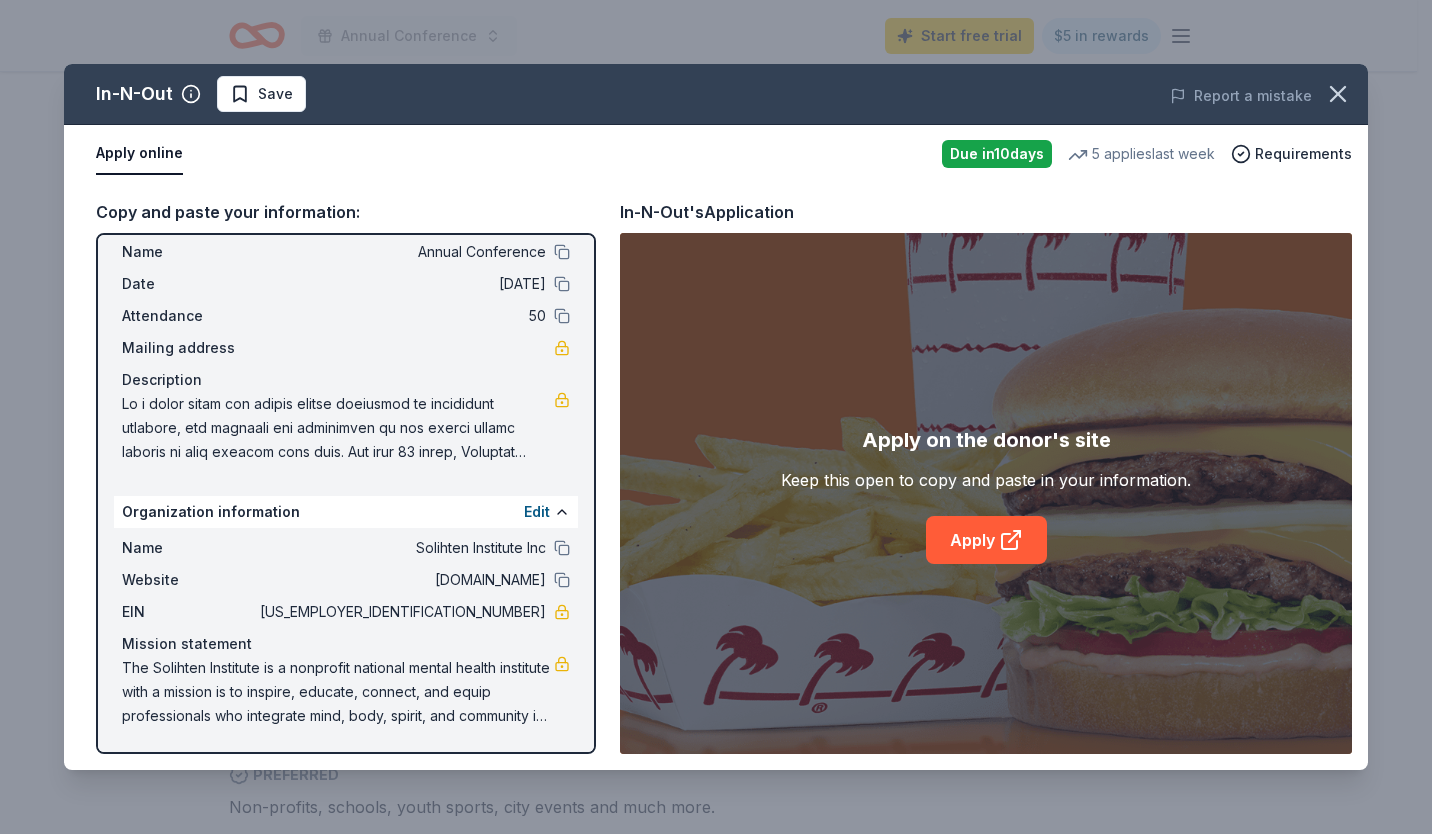 click on "Apply" at bounding box center [986, 540] 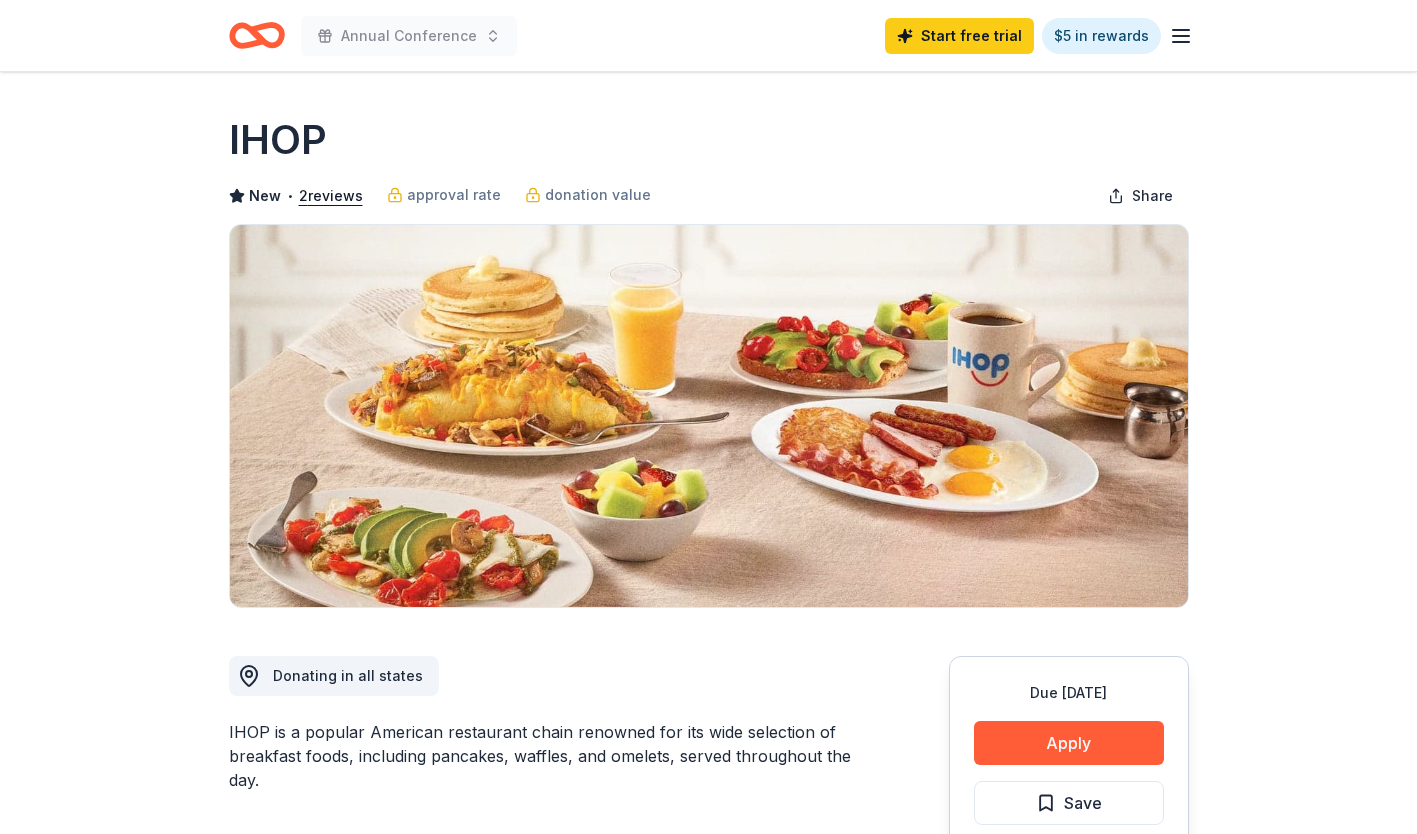 scroll, scrollTop: 0, scrollLeft: 0, axis: both 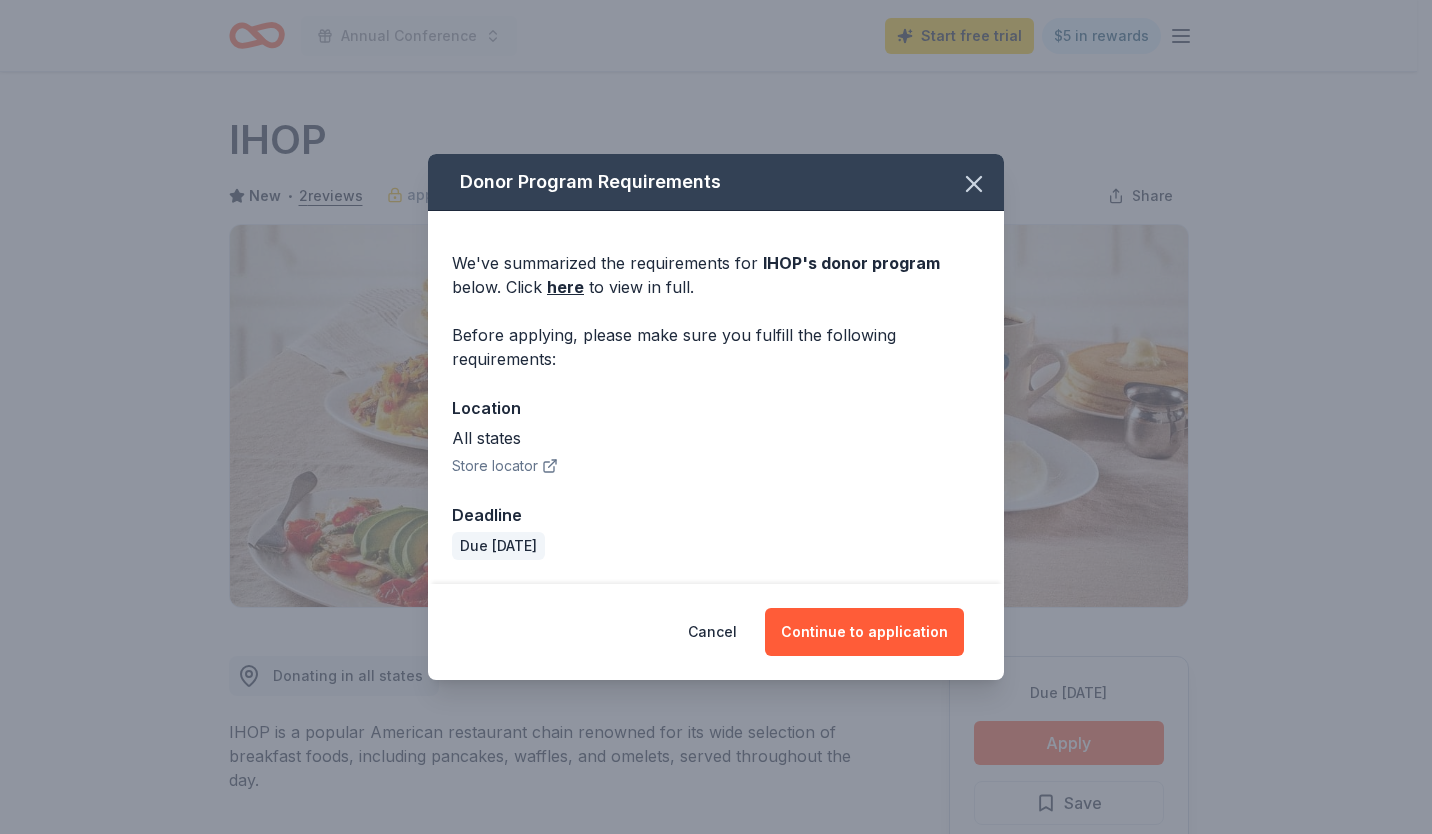 click on "Continue to application" at bounding box center [864, 632] 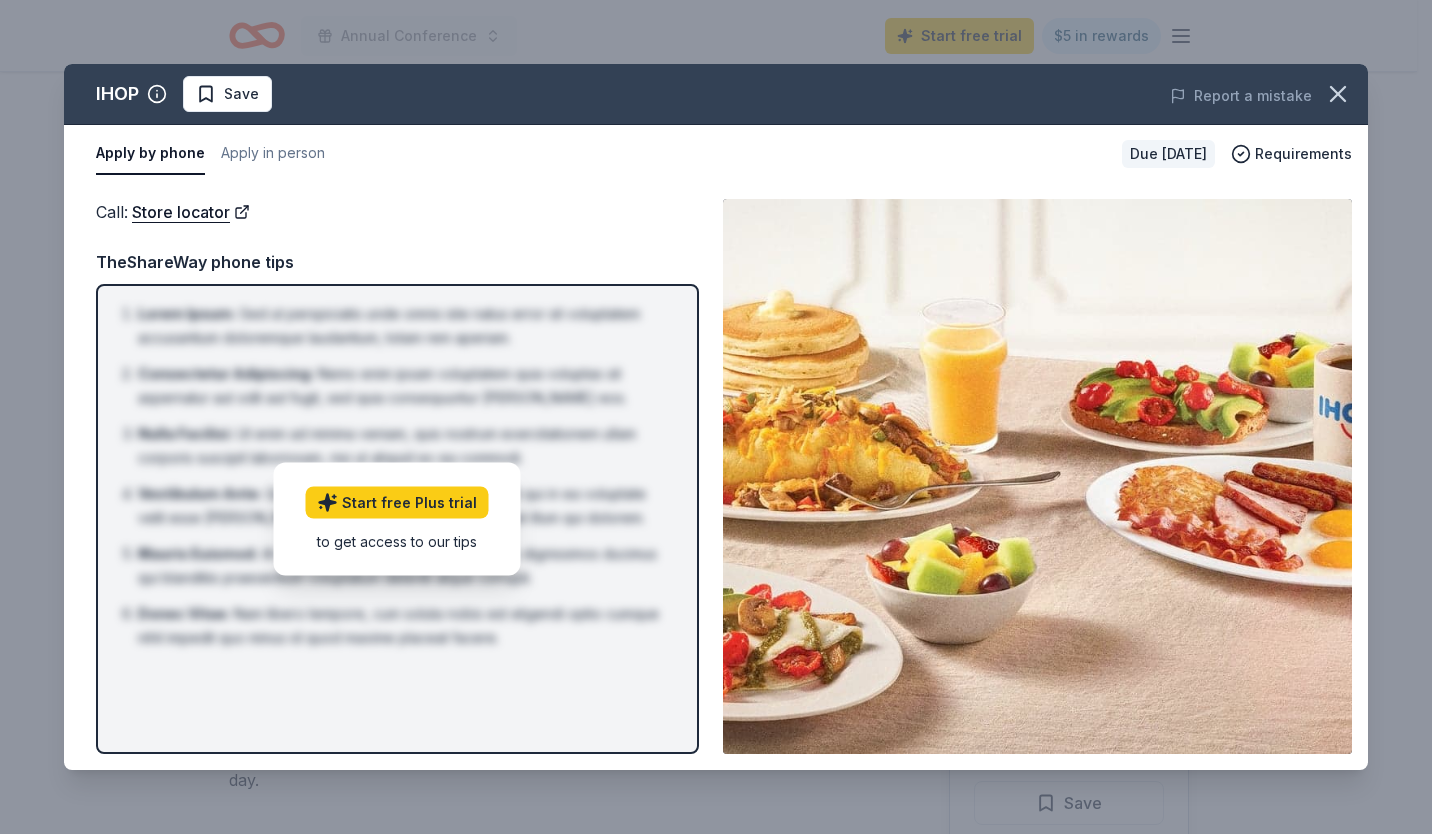 click on "Call : Store locator TheShareWay phone tips Lorem Ipsum :   Sed ut perspiciatis unde omnis iste natus error sit voluptatem accusantium doloremque laudantium, totam rem aperiam. Consectetur Adipiscing :   Nemo enim ipsam voluptatem quia voluptas sit aspernatur aut odit aut fugit, sed quia consequuntur magni dolores eos. Nulla Facilisi :   Ut enim ad minima veniam, quis nostrum exercitationem ullam corporis suscipit laboriosam, nisi ut aliquid ex ea commodi. Vestibulum Ante :   Quis autem vel eum iure reprehenderit qui in ea voluptate velit esse quam nihil molestiae consequatur, vel illum qui dolorem. Mauris Euismod :   At vero eos et accusamus et iusto odio dignissimos ducimus qui blanditiis praesentium voluptatum deleniti atque corrupti. Donec Vitae :   Nam libero tempore, cum soluta nobis est eligendi optio cumque nihil impedit quo minus id quod maxime placeat facere. Start free Plus trial to get access to our tips" at bounding box center (397, 476) 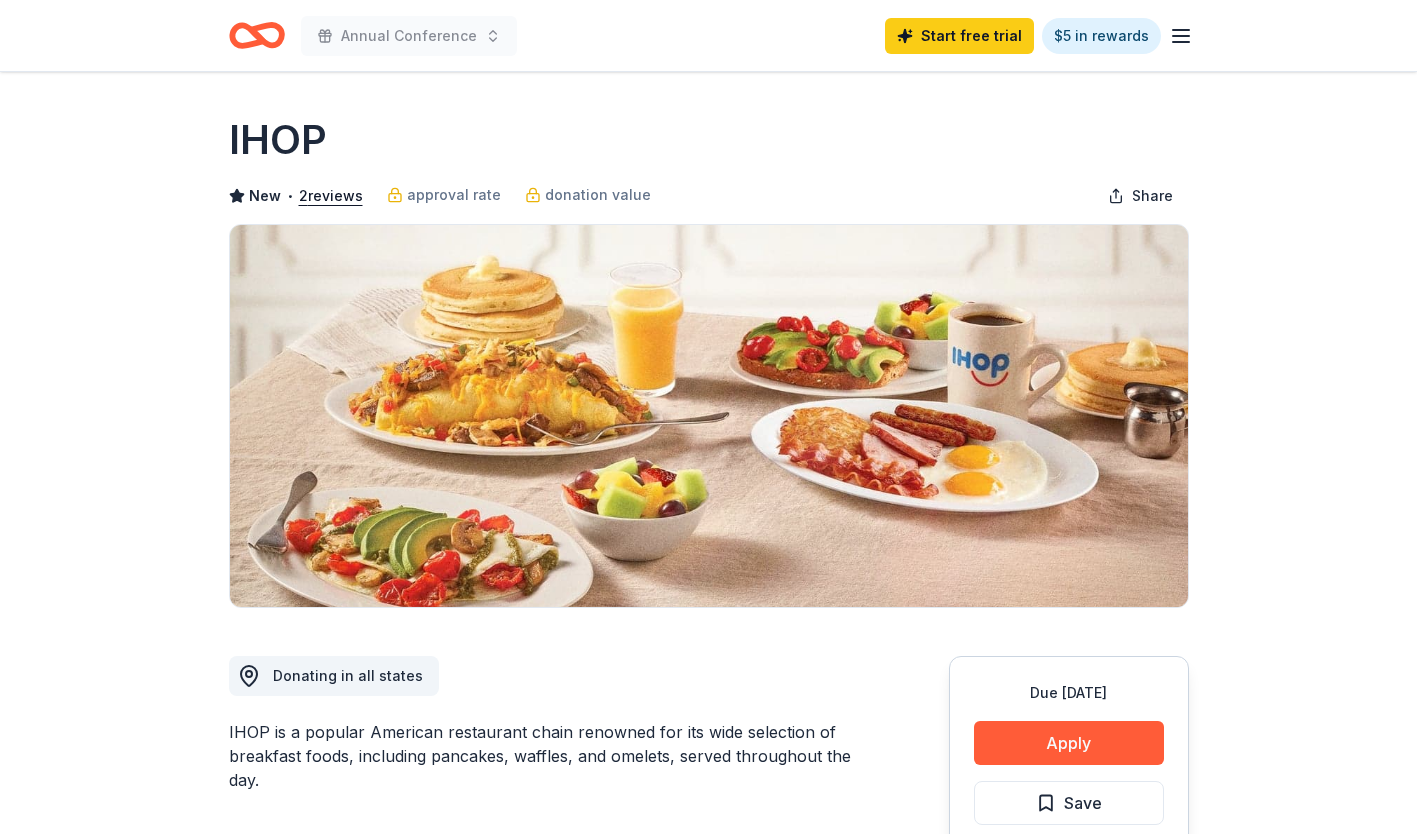 click on "Apply" at bounding box center [1069, 743] 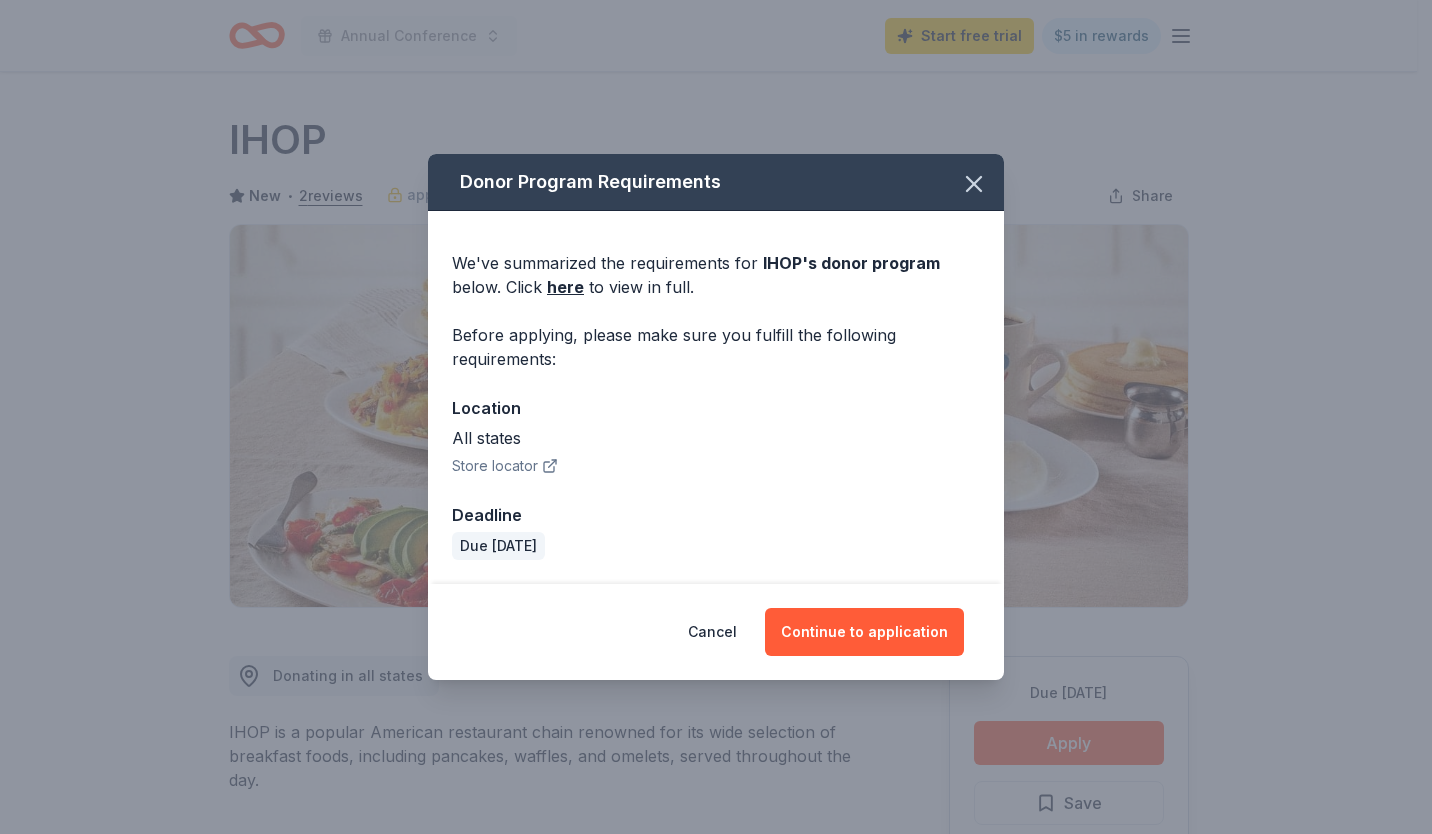 click on "here" at bounding box center (565, 287) 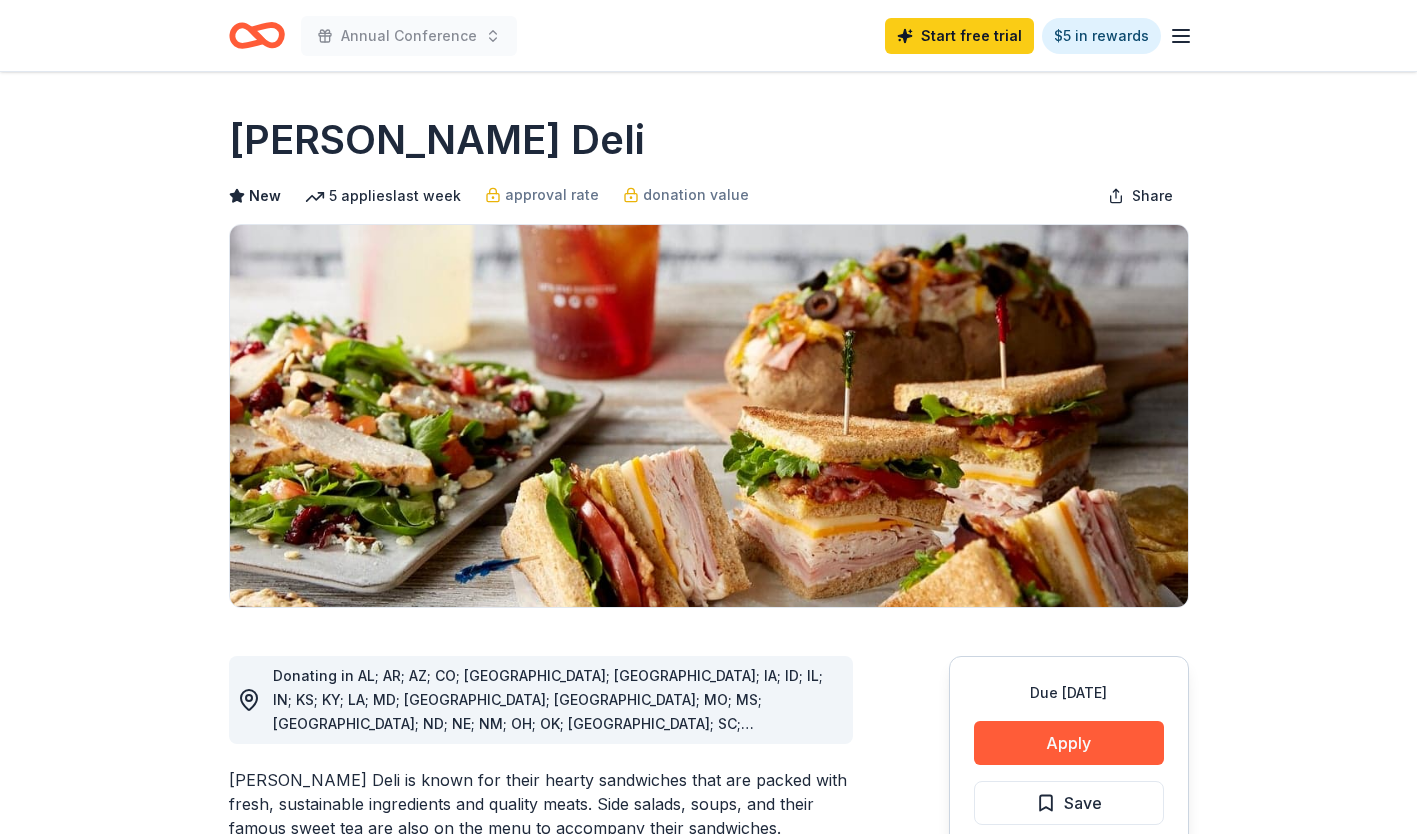 scroll, scrollTop: 0, scrollLeft: 0, axis: both 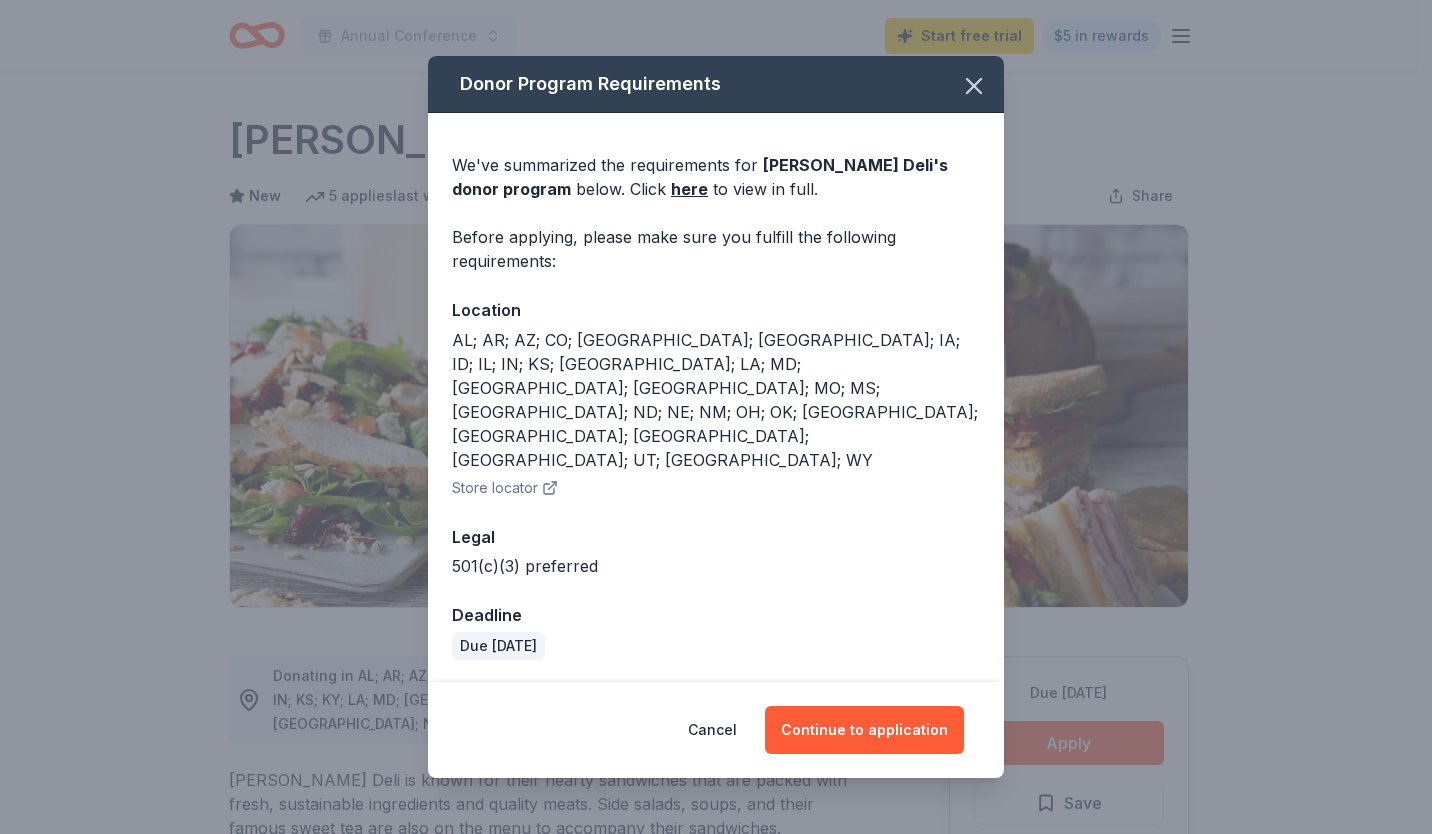 click on "Continue to application" at bounding box center (864, 730) 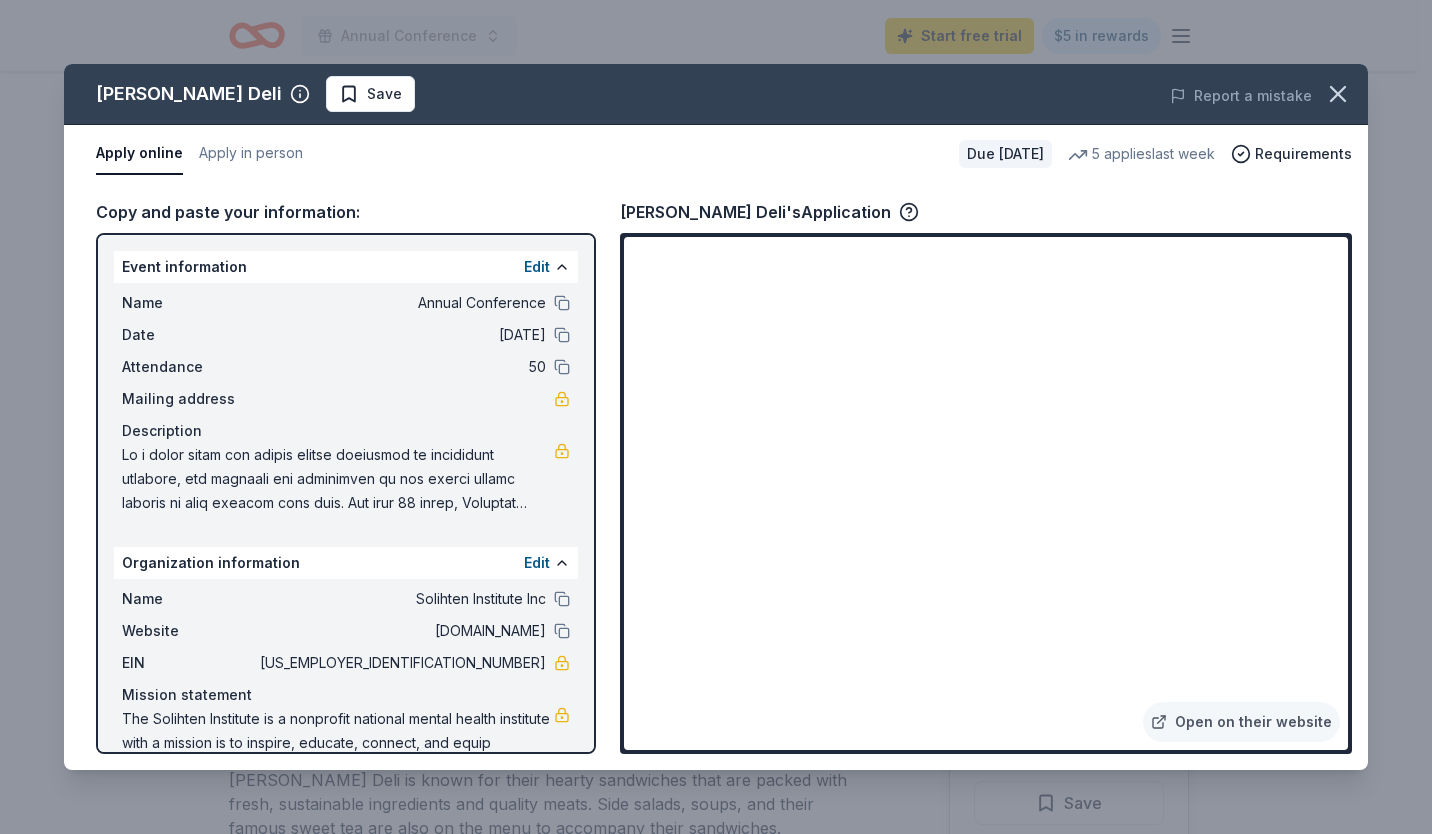 click 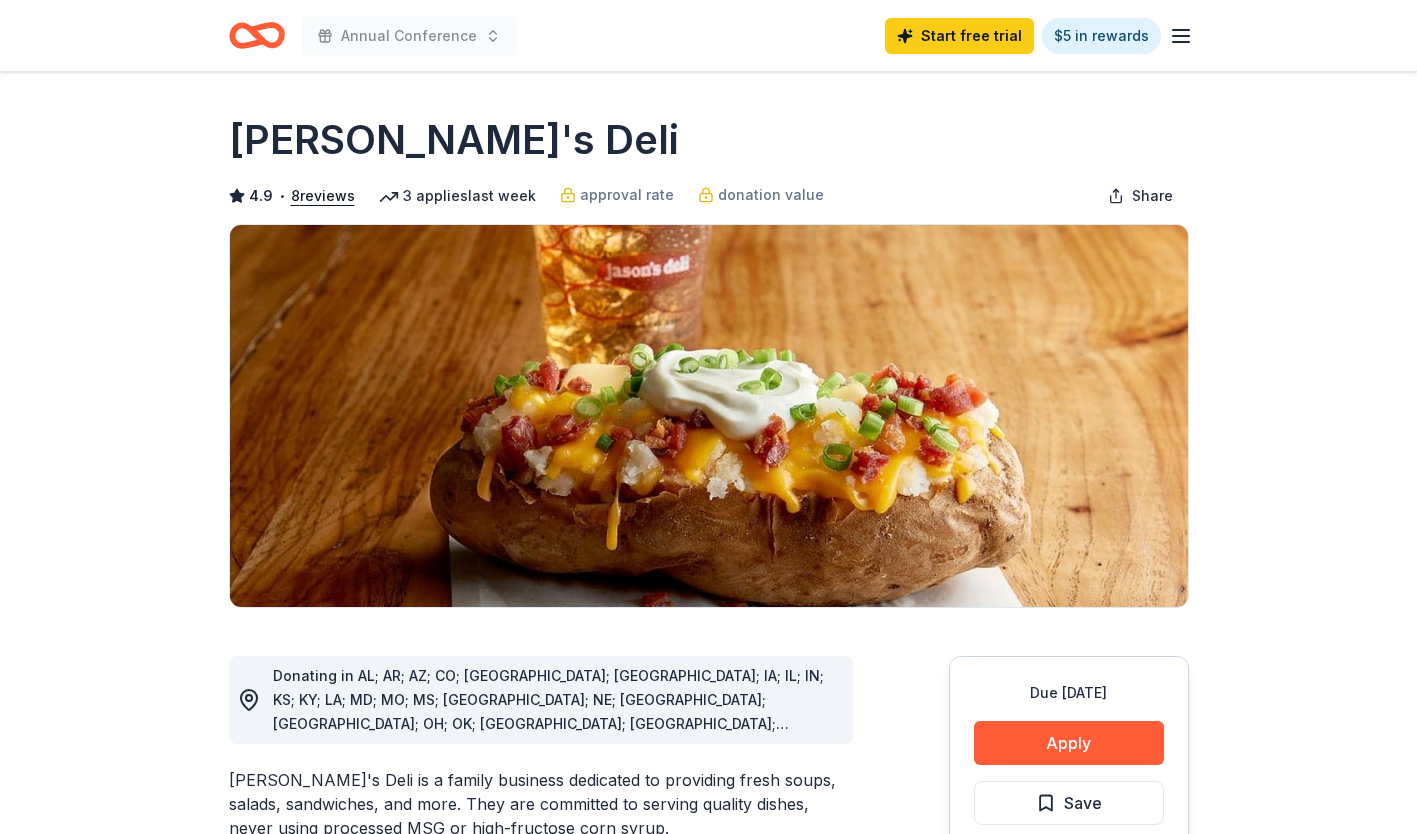 scroll, scrollTop: 0, scrollLeft: 0, axis: both 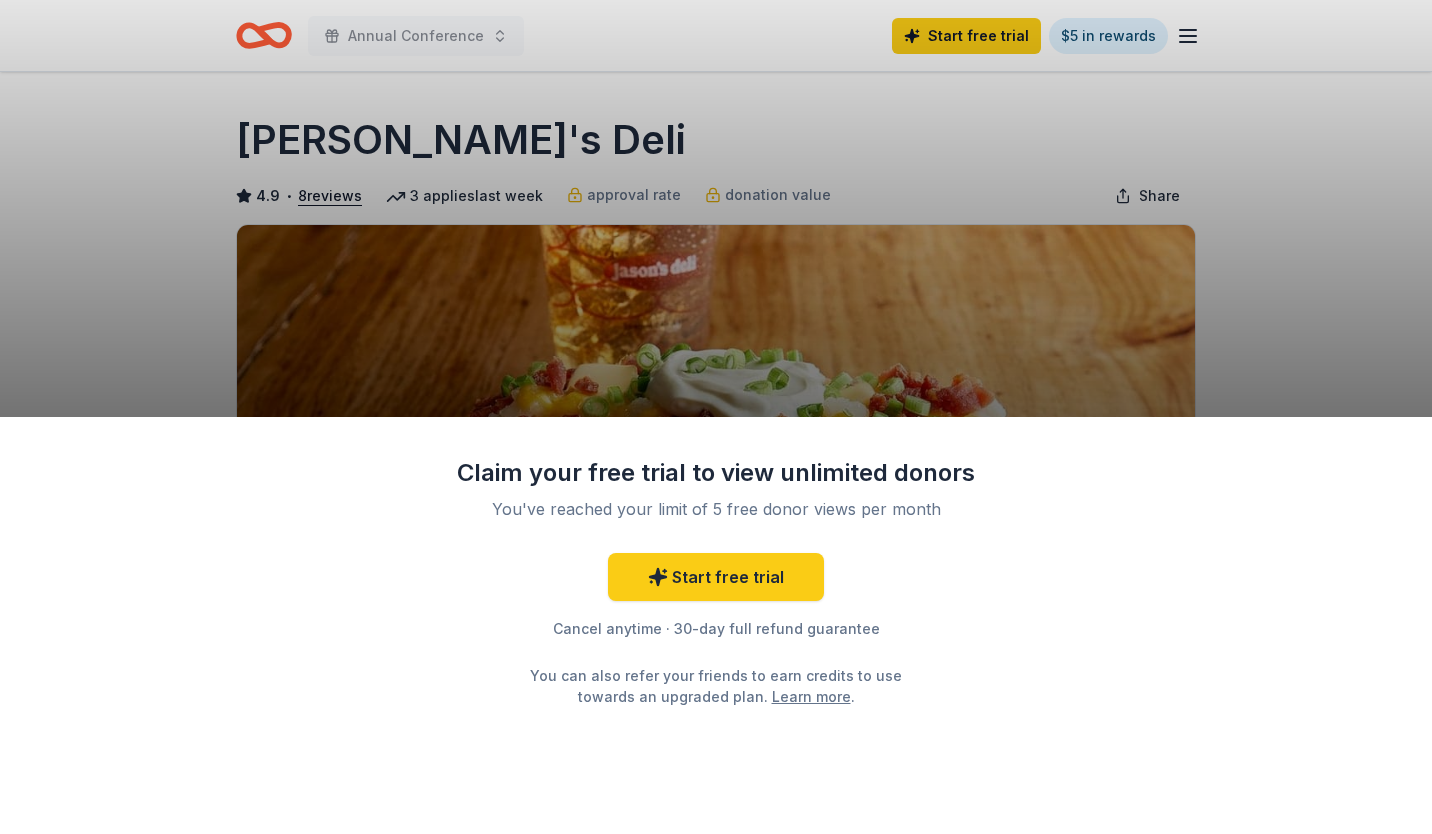 click on "Claim your free trial to view unlimited donors You've reached your limit of 5 free donor views per month Start free  trial Cancel anytime · 30-day full refund guarantee You can also refer your friends to earn credits to use towards an upgraded plan.   Learn more ." at bounding box center [716, 625] 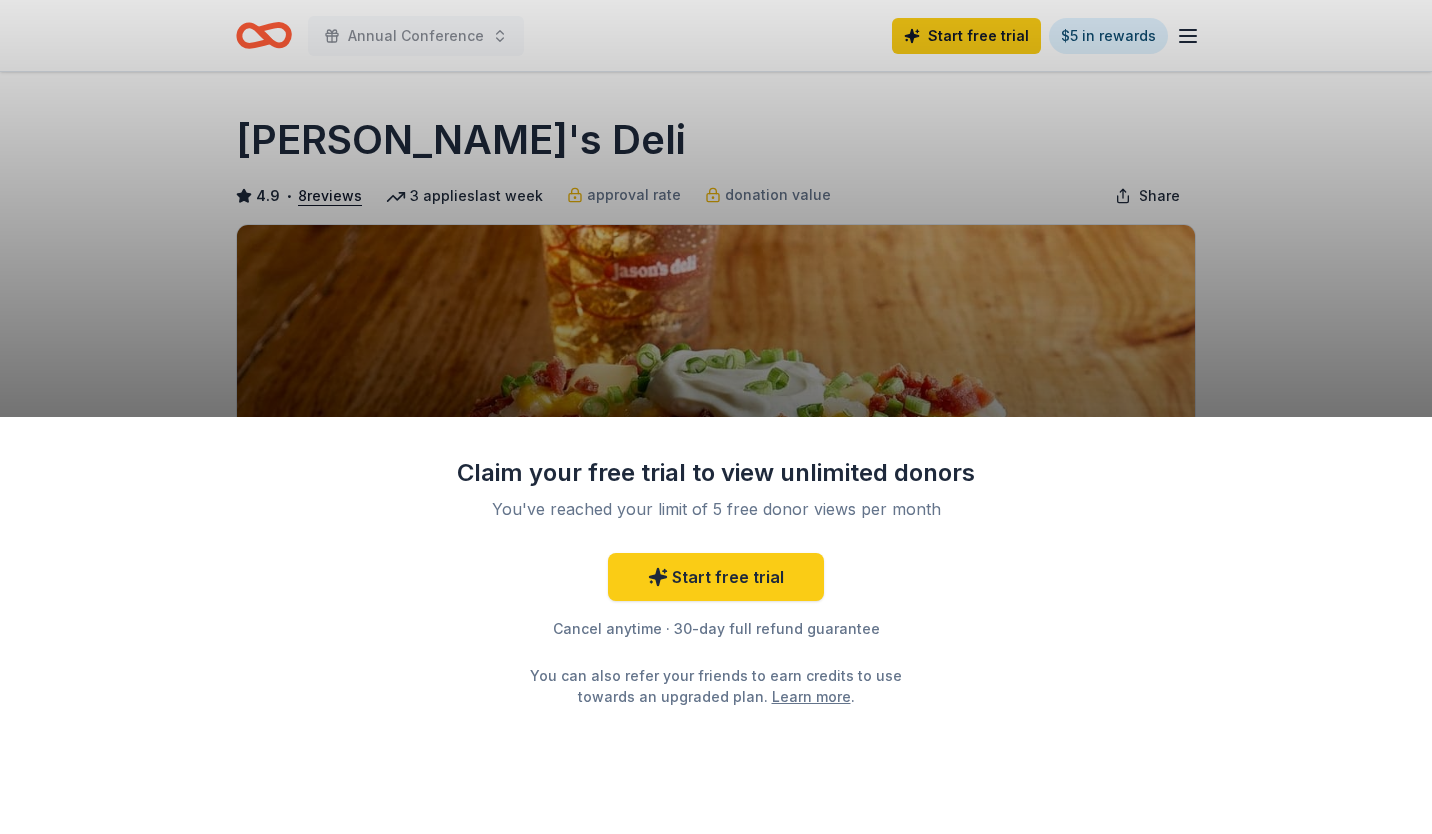 click on "Claim your free trial to view unlimited donors You've reached your limit of 5 free donor views per month Start free  trial Cancel anytime · 30-day full refund guarantee You can also refer your friends to earn credits to use towards an upgraded plan.   Learn more ." at bounding box center [716, 417] 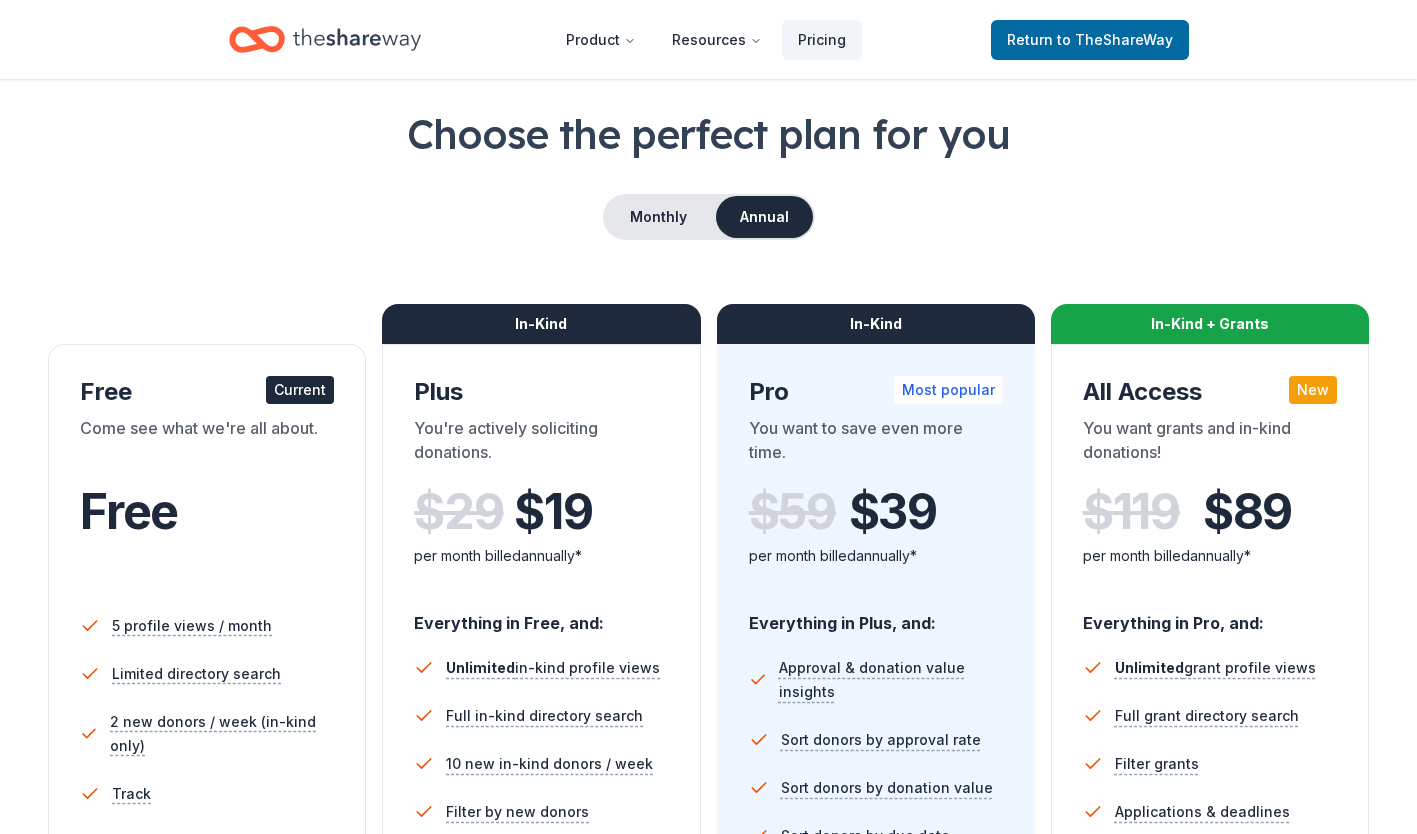 scroll, scrollTop: 0, scrollLeft: 0, axis: both 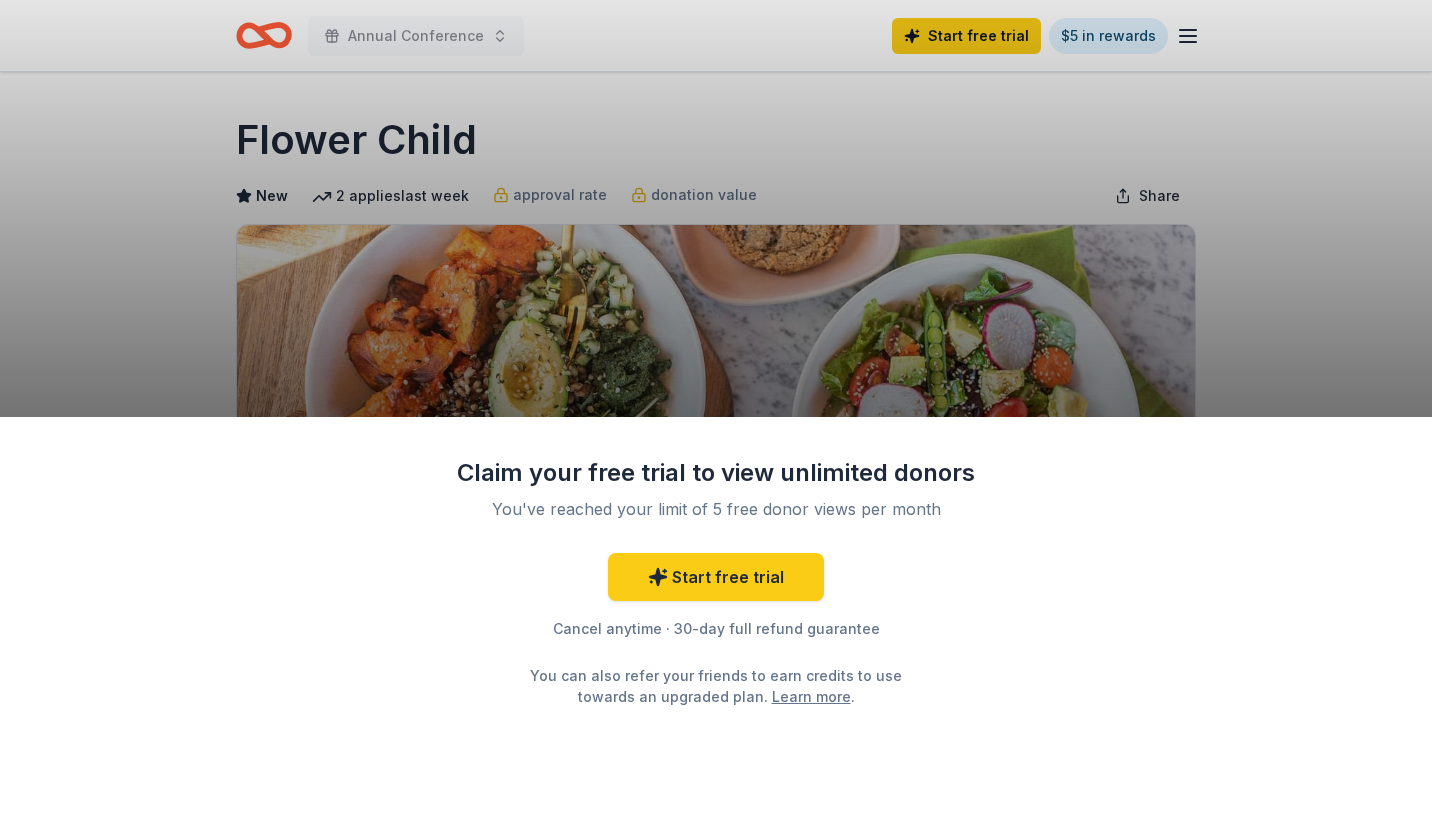 click on "Claim your free trial to view unlimited donors You've reached your limit of 5 free donor views per month Start free  trial Cancel anytime · 30-day full refund guarantee You can also refer your friends to earn credits to use towards an upgraded plan.   Learn more ." at bounding box center (716, 625) 